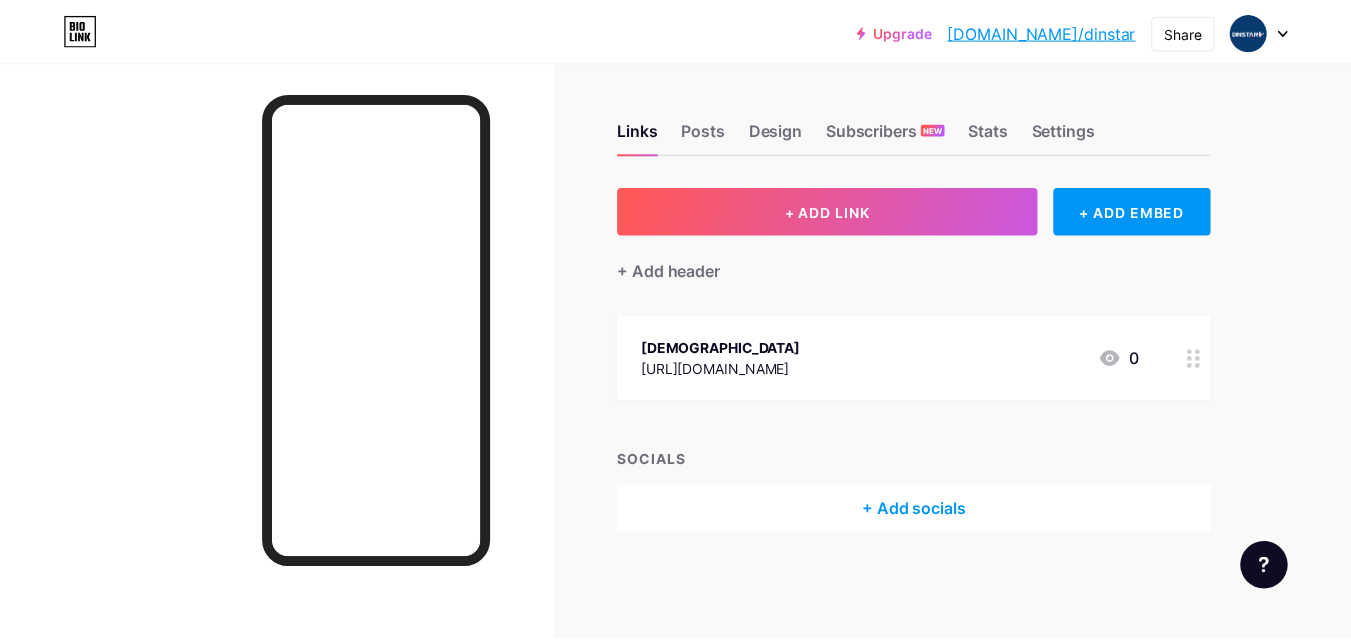 scroll, scrollTop: 0, scrollLeft: 0, axis: both 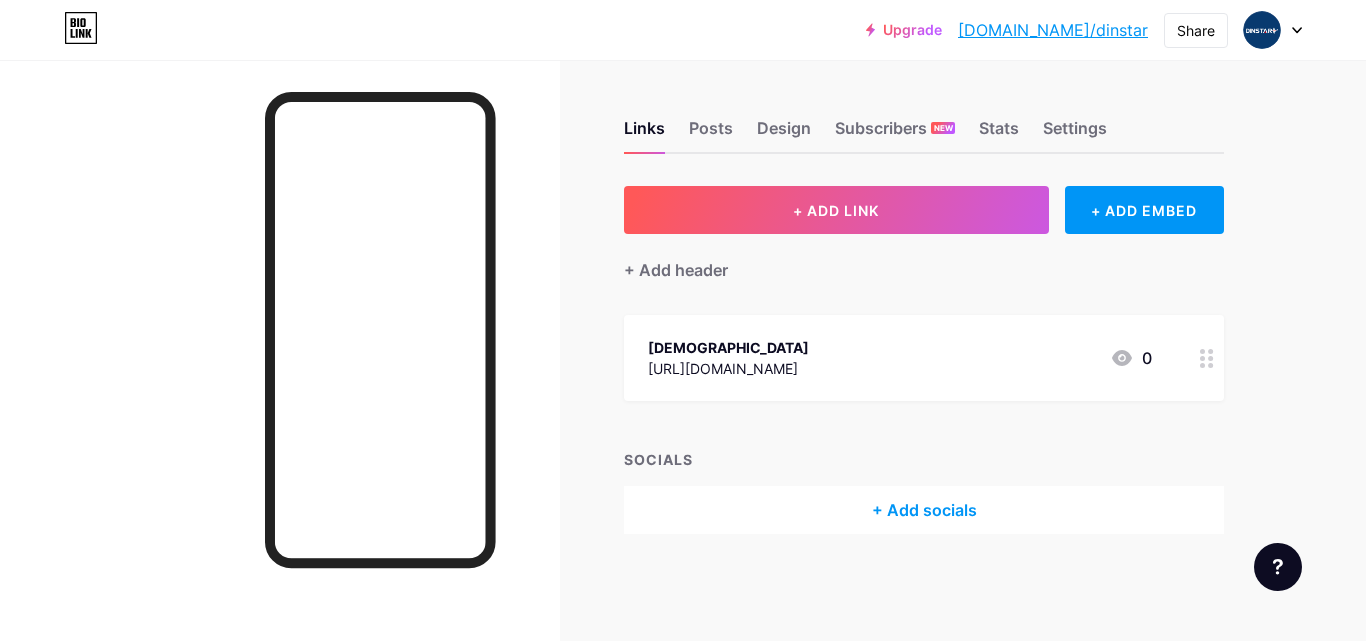 click at bounding box center (1273, 30) 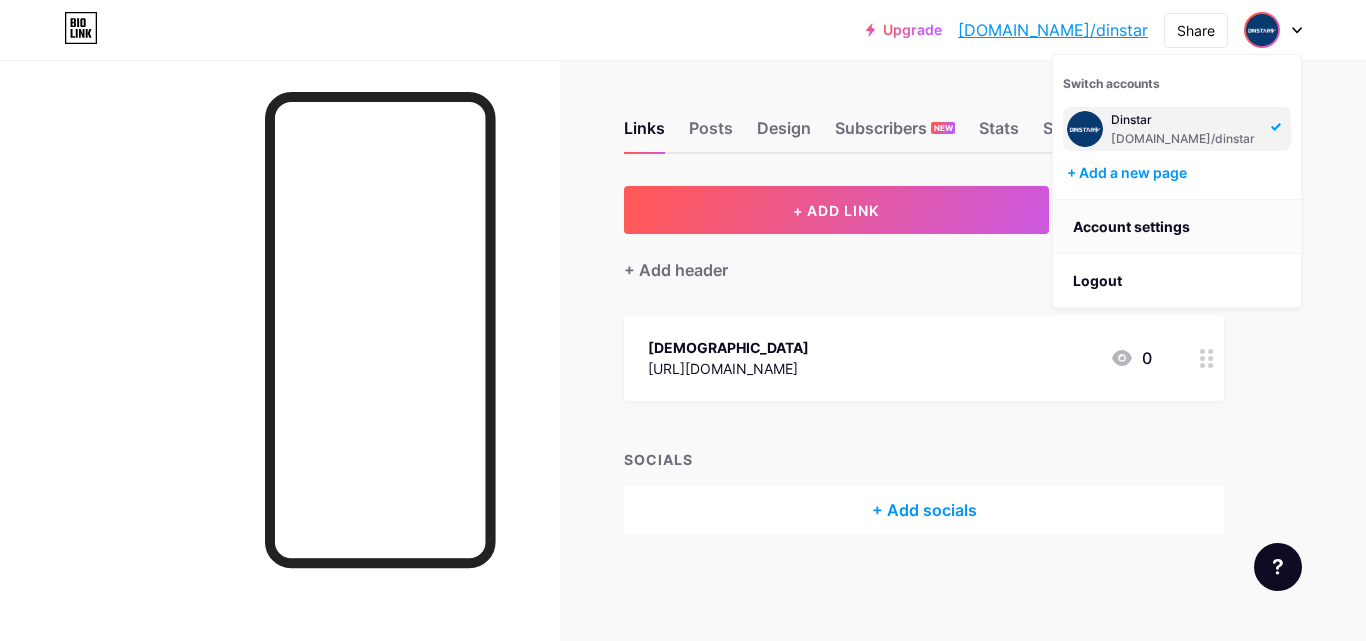 click on "Account settings" at bounding box center (1177, 227) 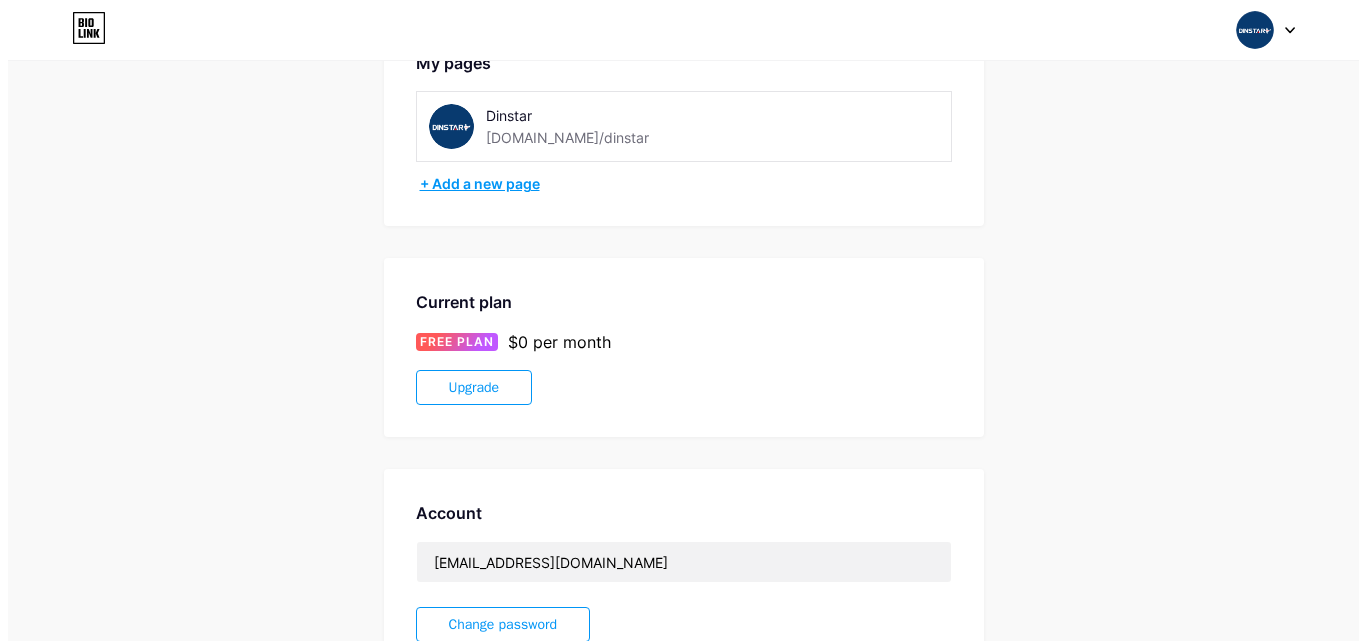 scroll, scrollTop: 0, scrollLeft: 0, axis: both 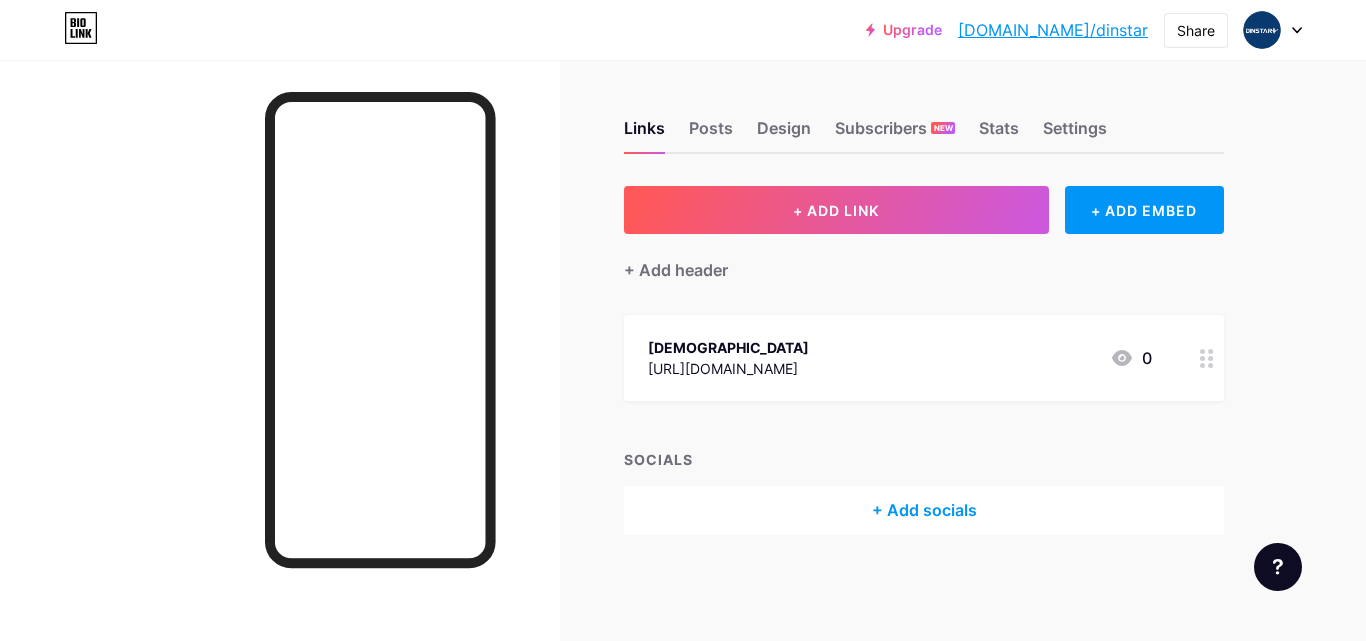 click on "+ Add socials" at bounding box center [924, 510] 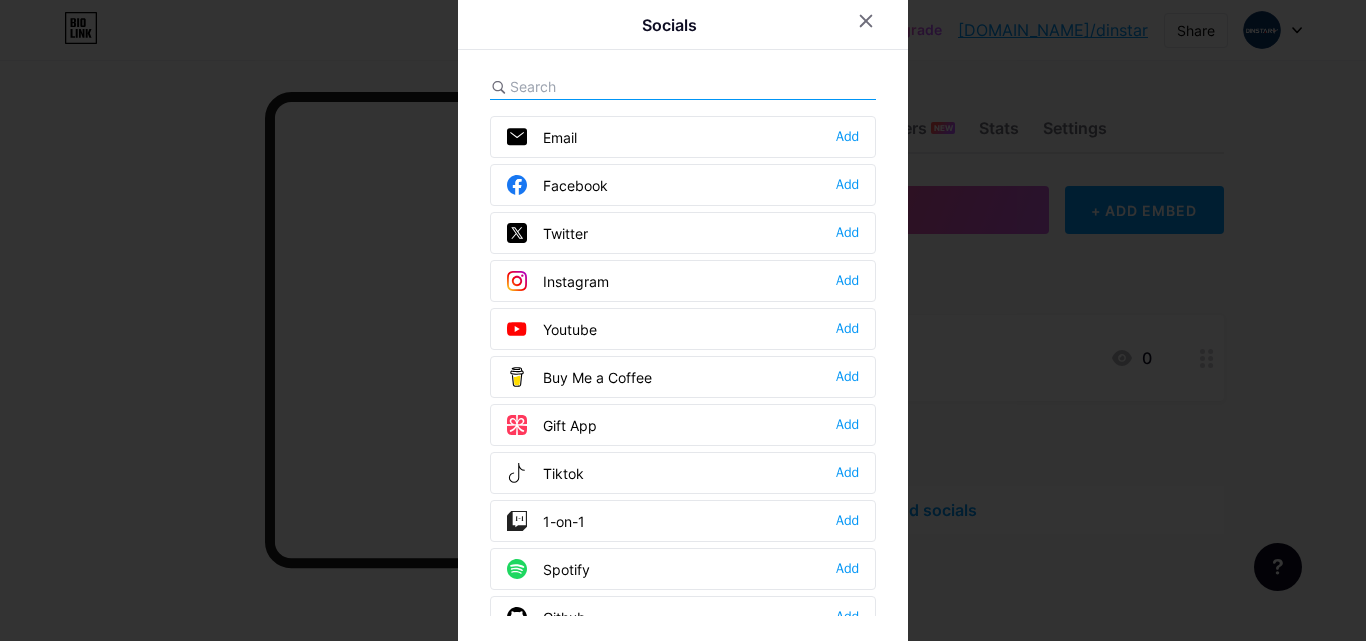 click on "Email
Add" at bounding box center (683, 137) 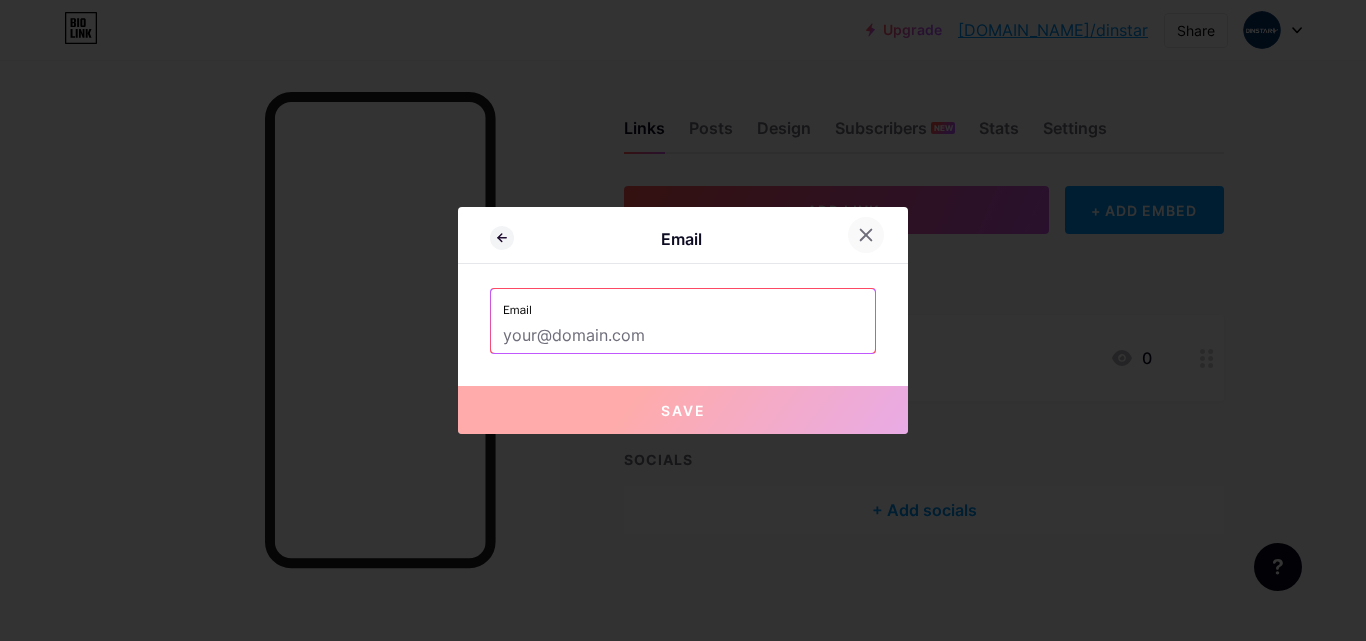 click at bounding box center [866, 235] 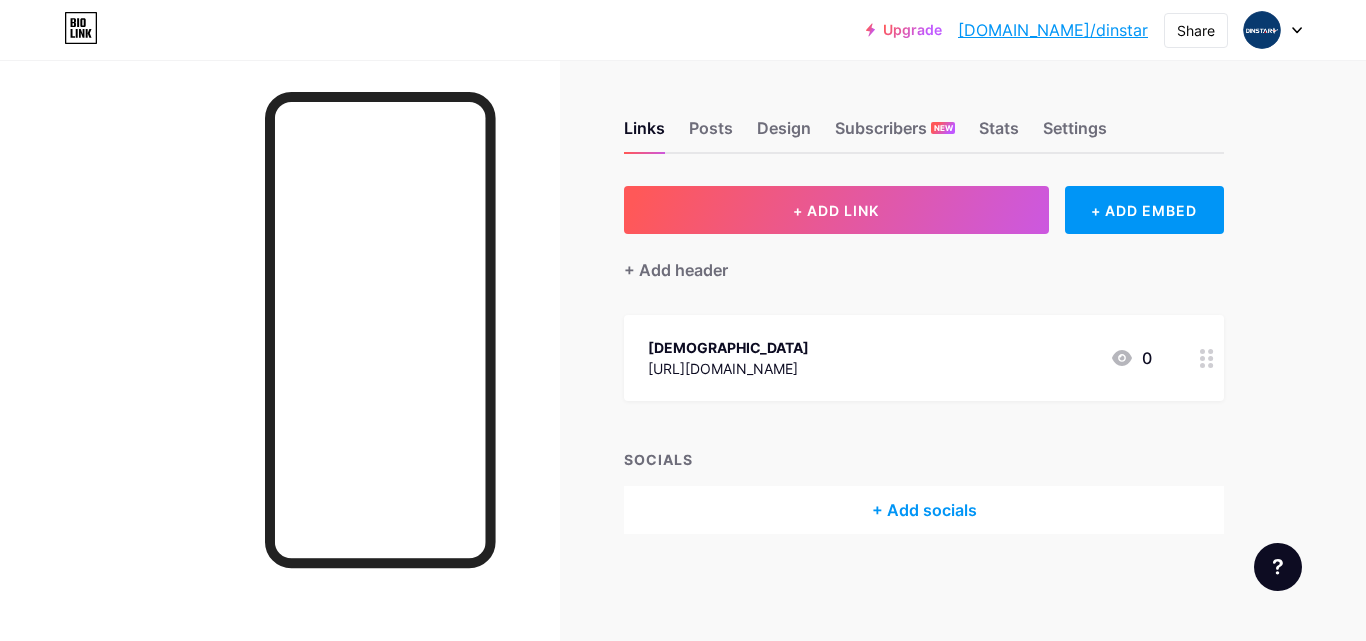 click at bounding box center (1207, 358) 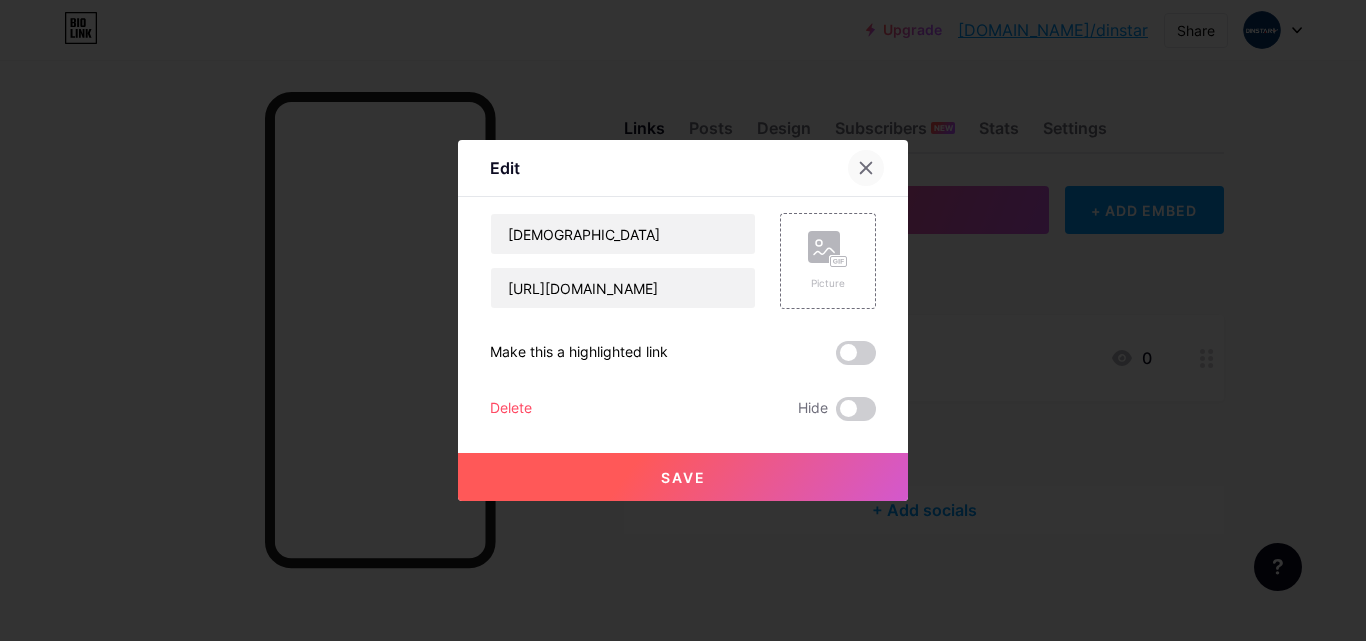click at bounding box center [866, 168] 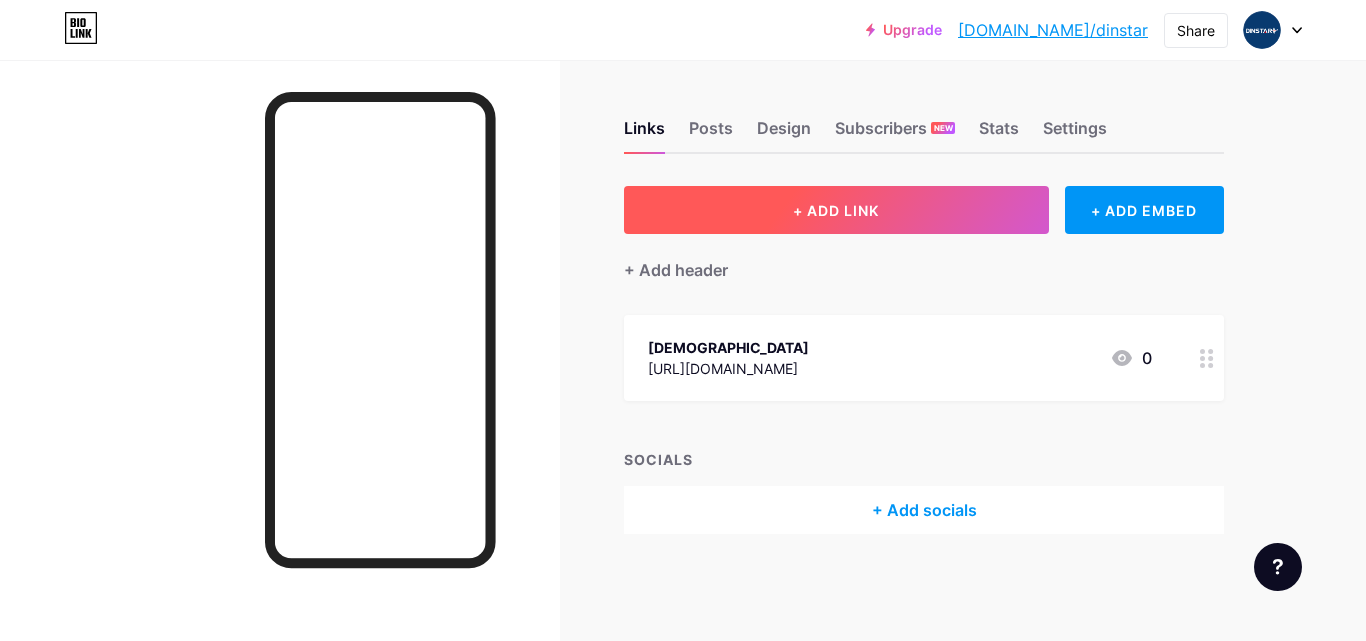 click on "+ ADD LINK" at bounding box center [836, 210] 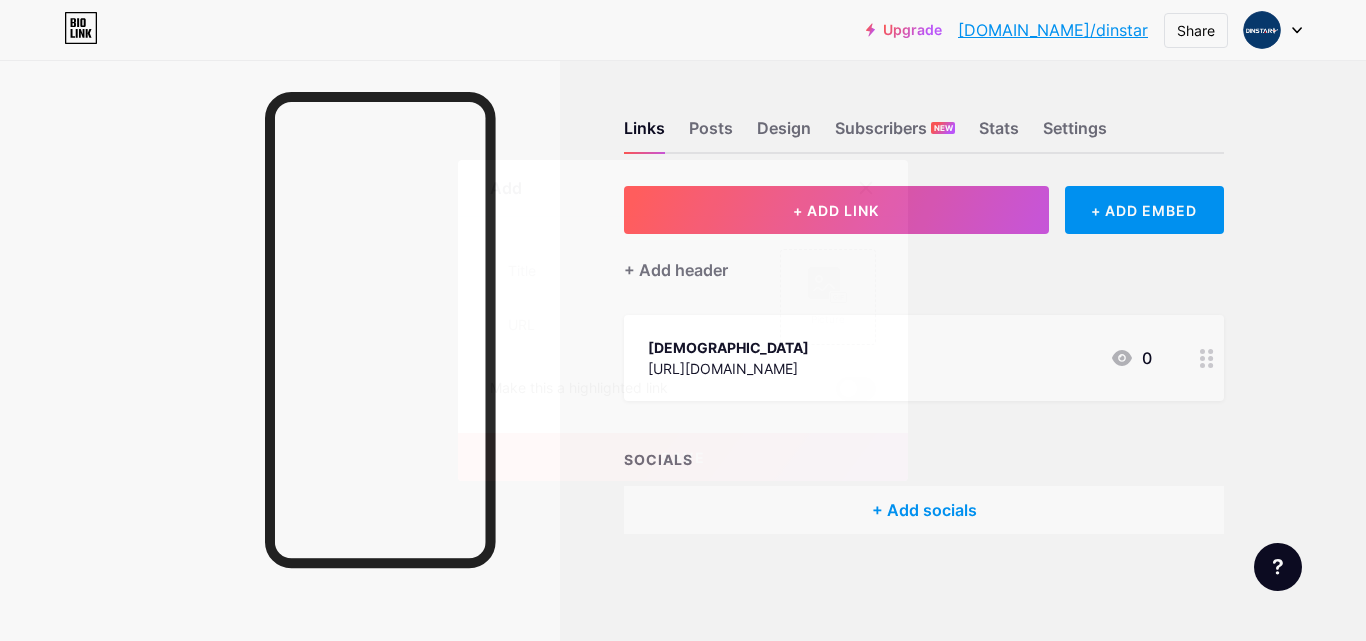 click 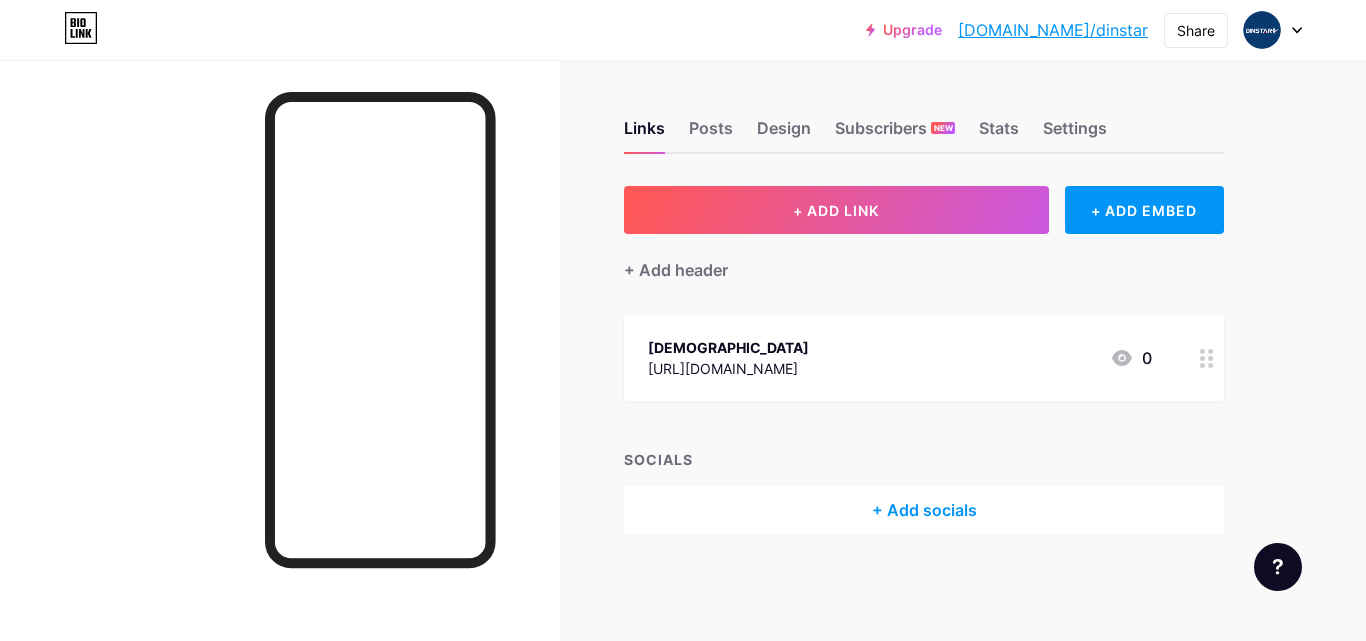 click on "+ Add socials" at bounding box center [924, 510] 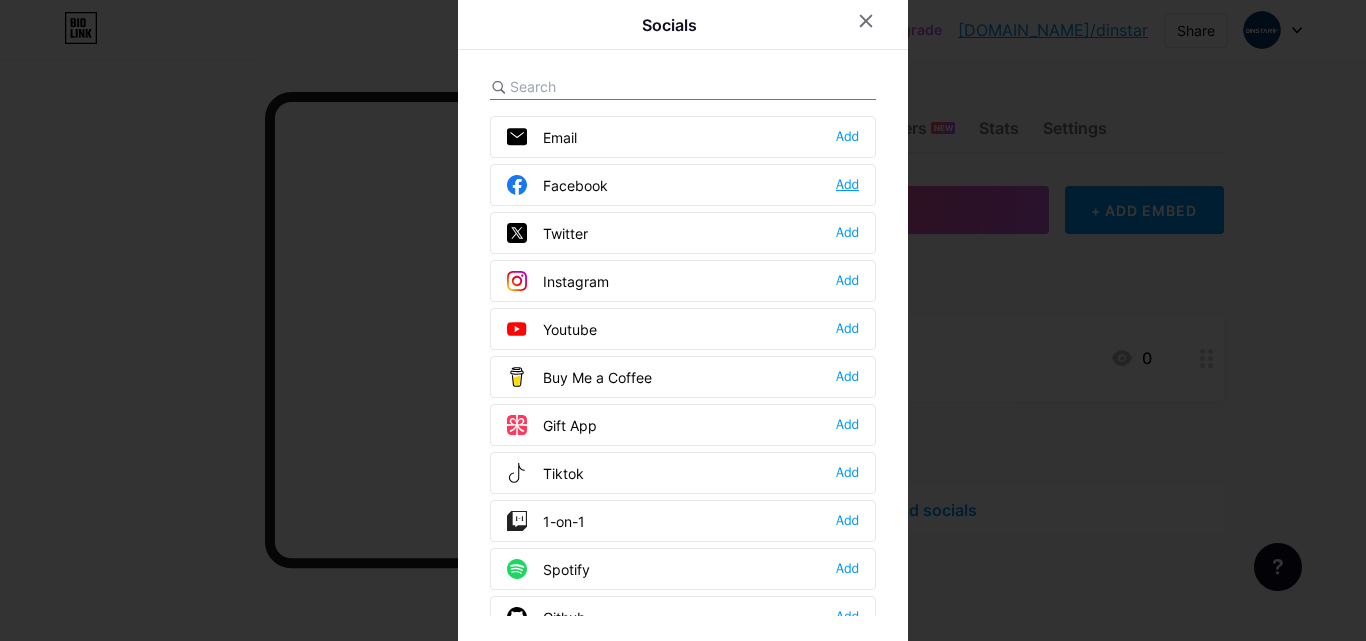 click on "Add" at bounding box center (847, 185) 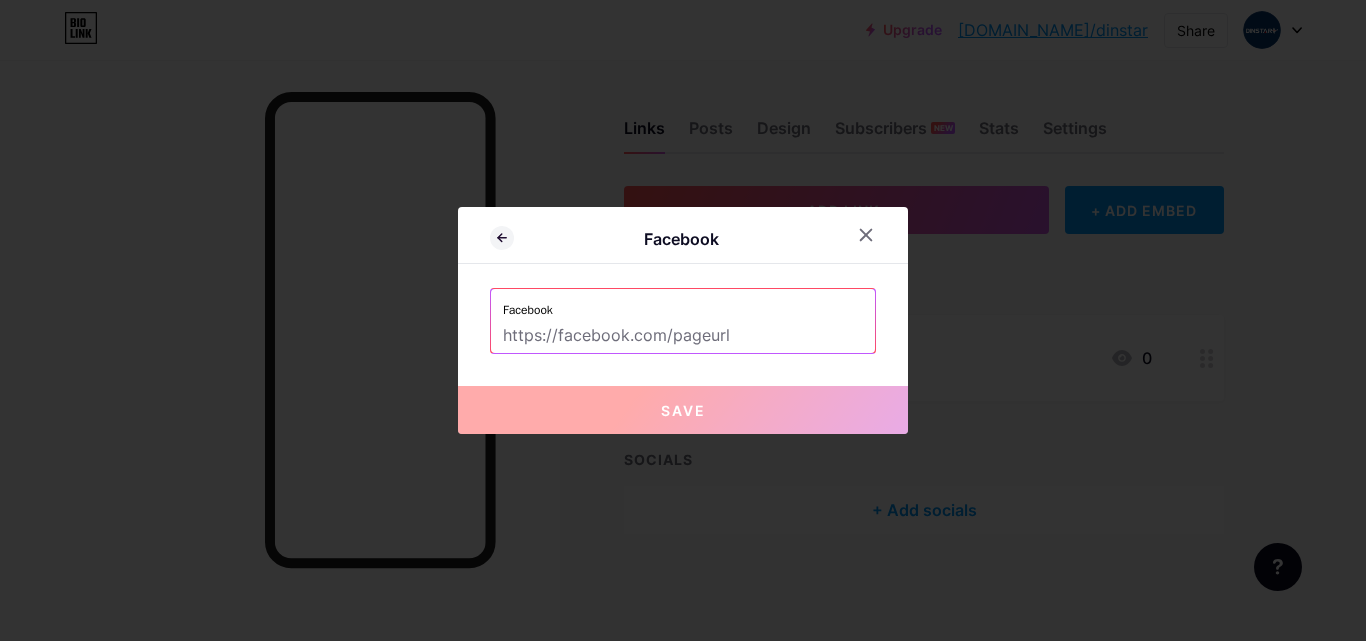 click at bounding box center (683, 336) 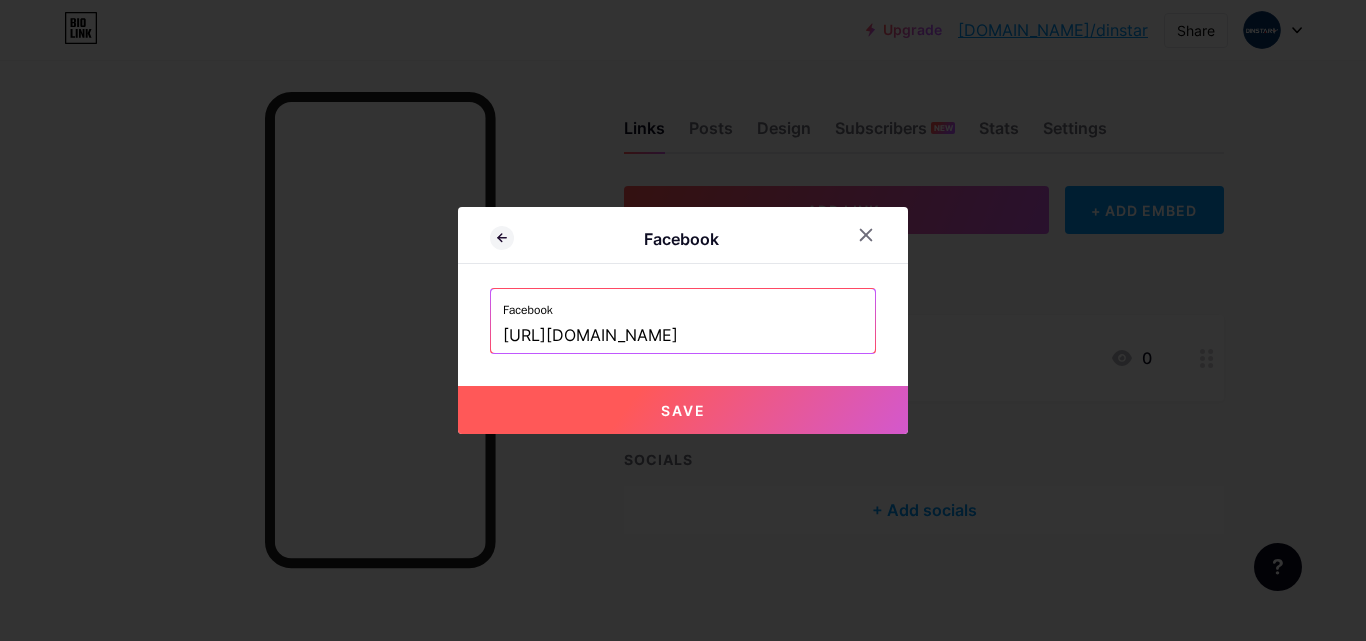 type on "[URL][DOMAIN_NAME]" 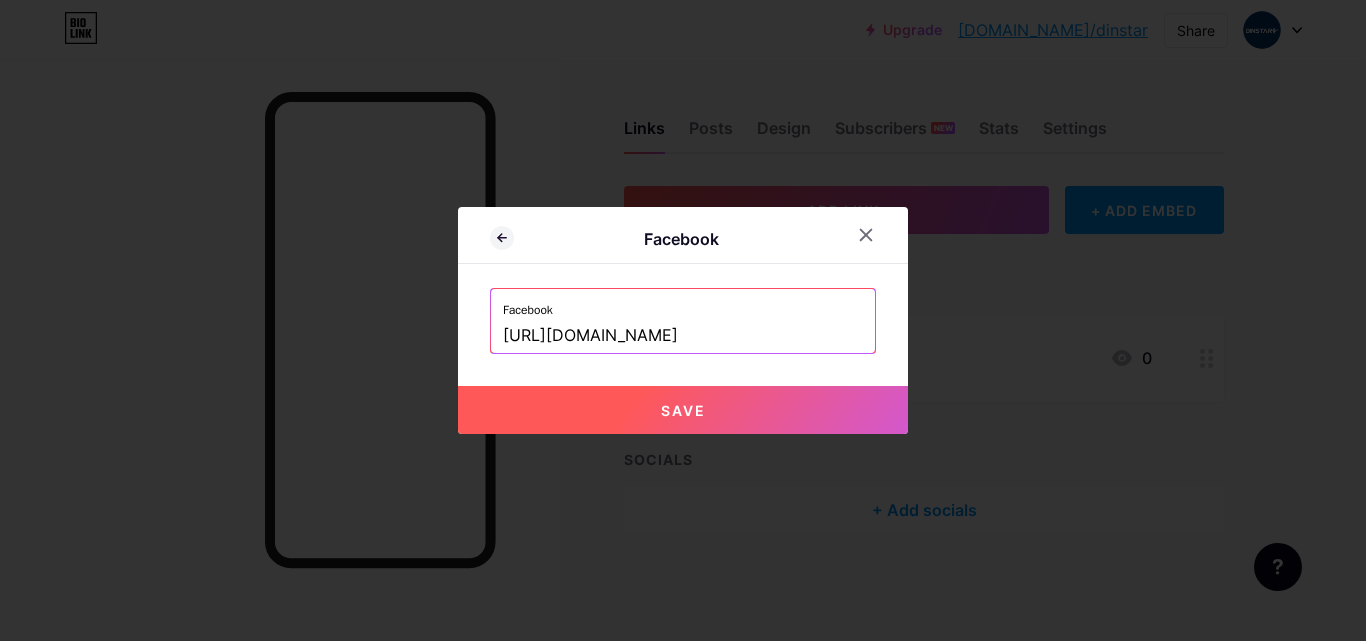 click on "Save" at bounding box center [683, 410] 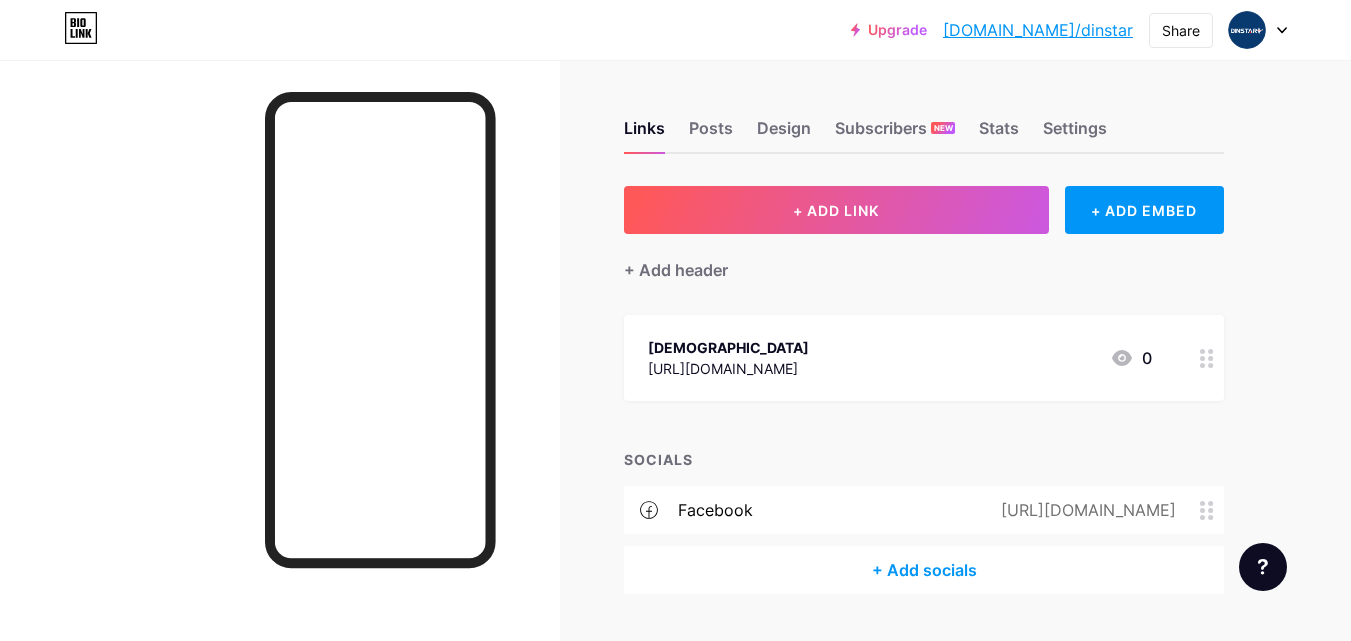 click on "+ Add socials" at bounding box center (924, 570) 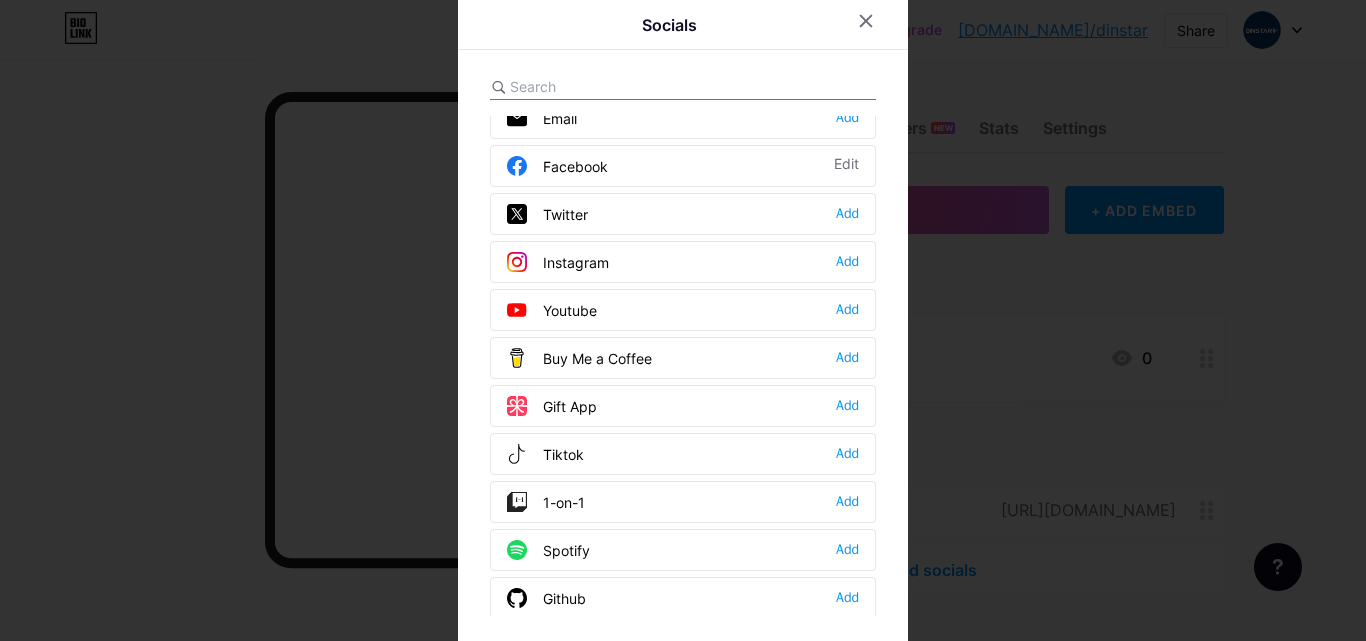 scroll, scrollTop: 0, scrollLeft: 0, axis: both 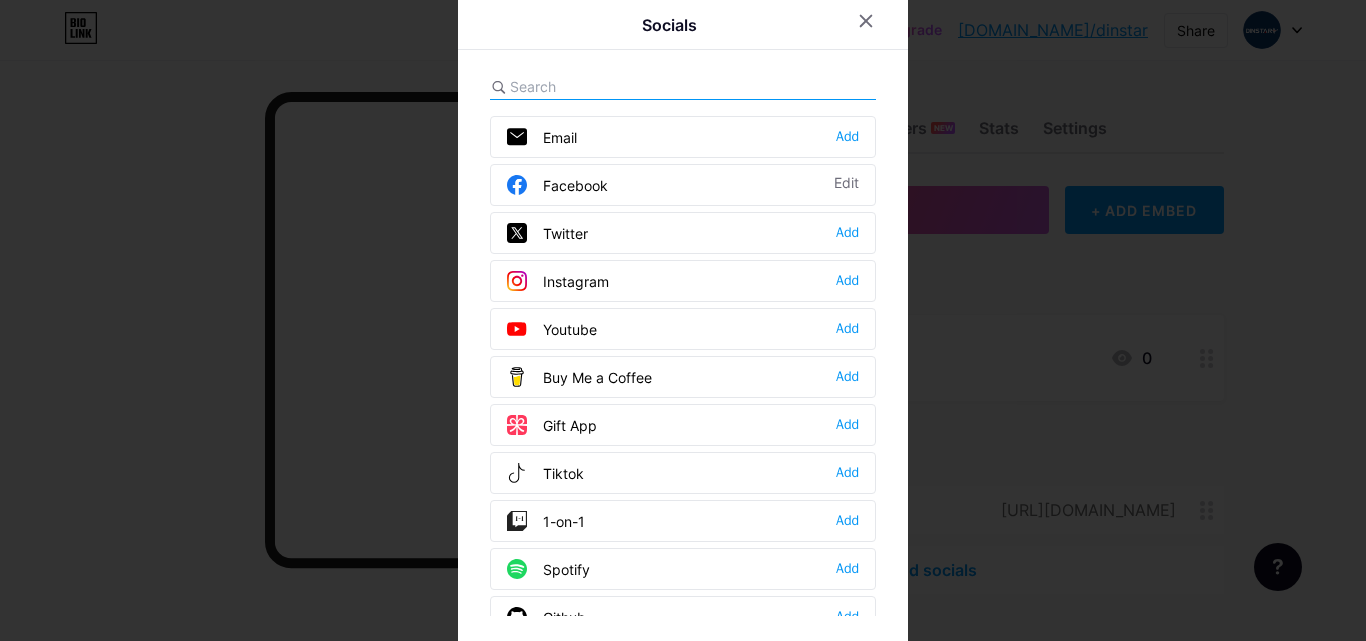 click at bounding box center (620, 86) 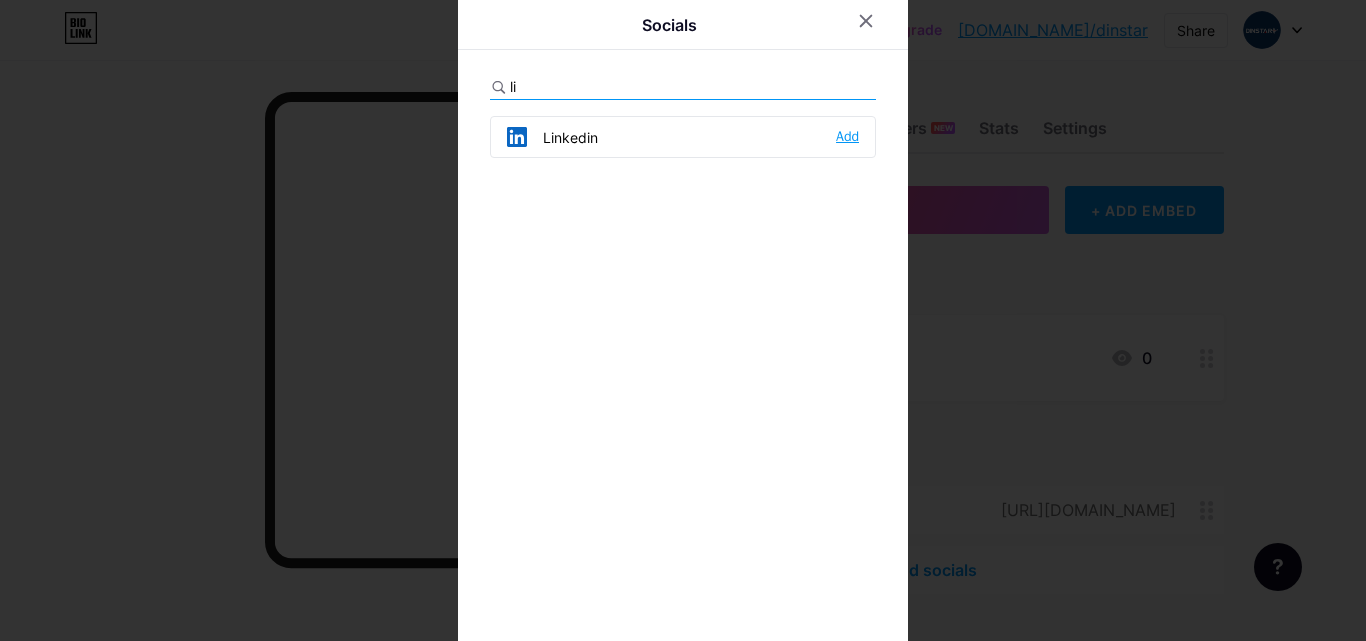 type on "li" 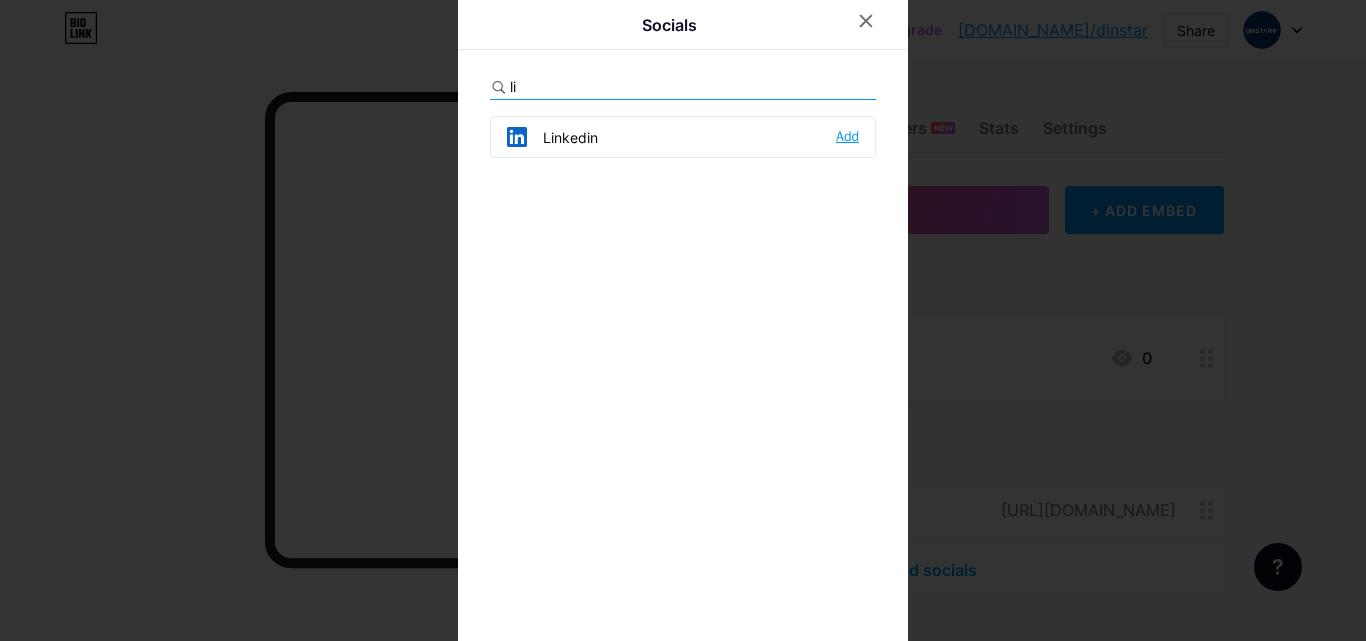 click on "Add" at bounding box center (847, 137) 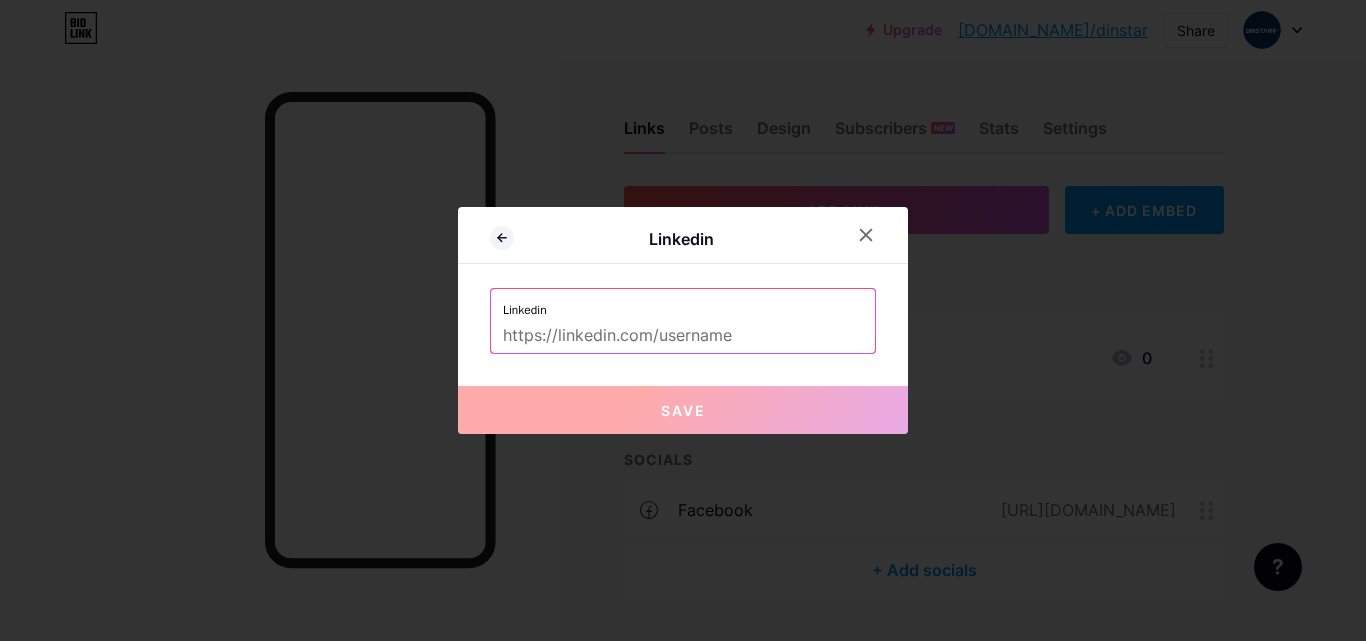 click at bounding box center (683, 336) 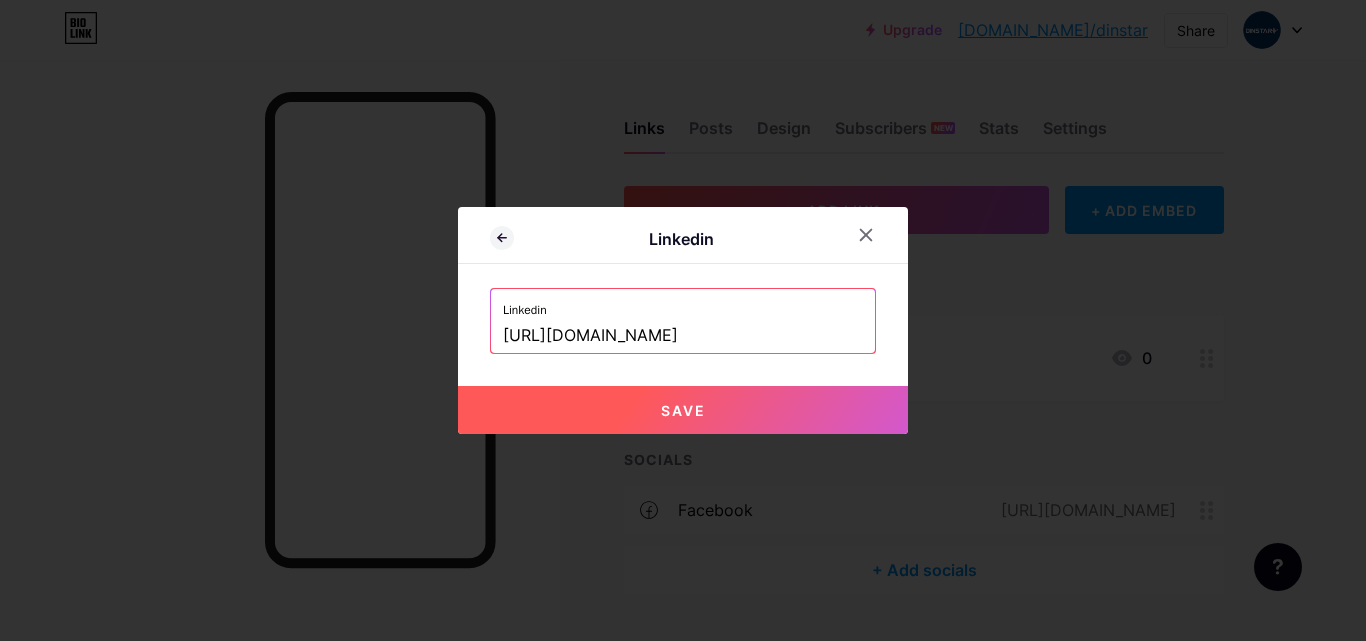 scroll, scrollTop: 0, scrollLeft: 5, axis: horizontal 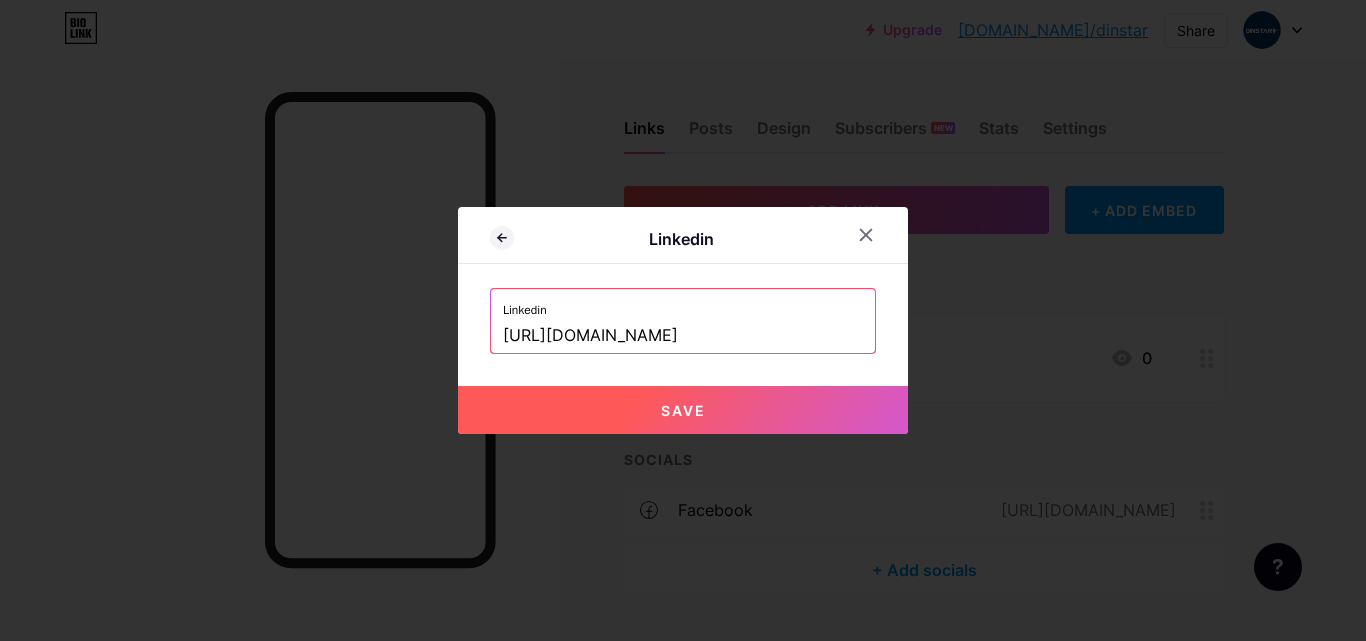 click on "Save" at bounding box center (683, 410) 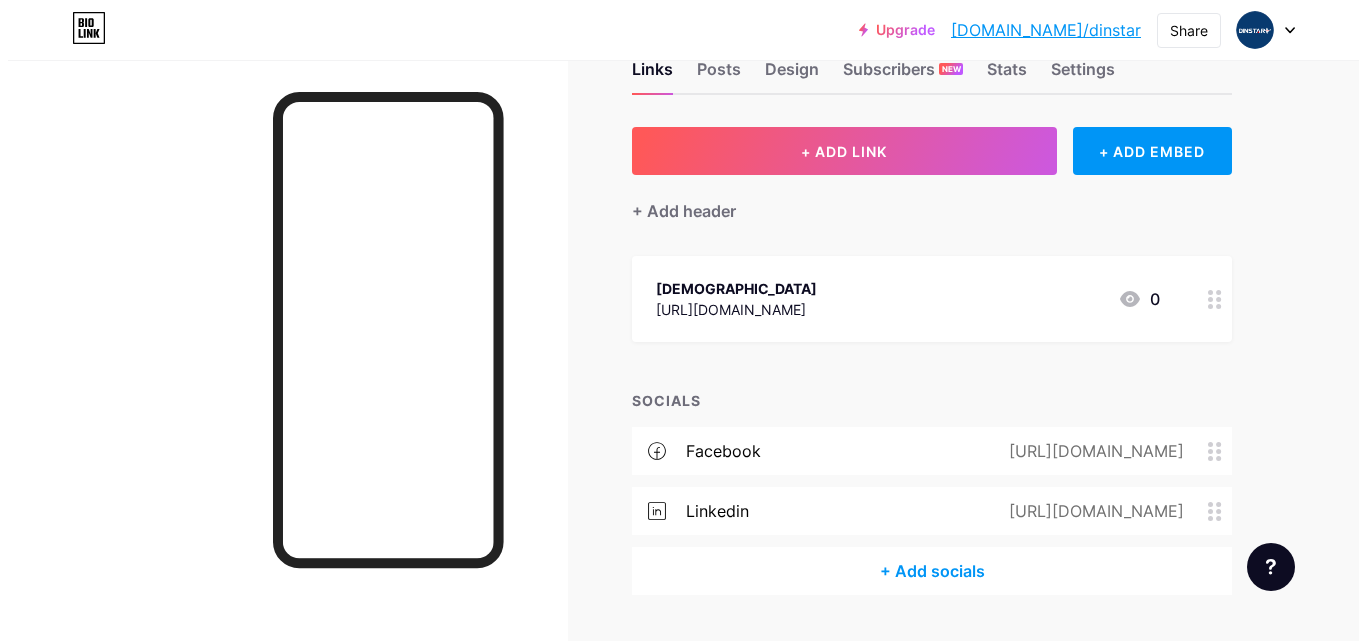 scroll, scrollTop: 112, scrollLeft: 0, axis: vertical 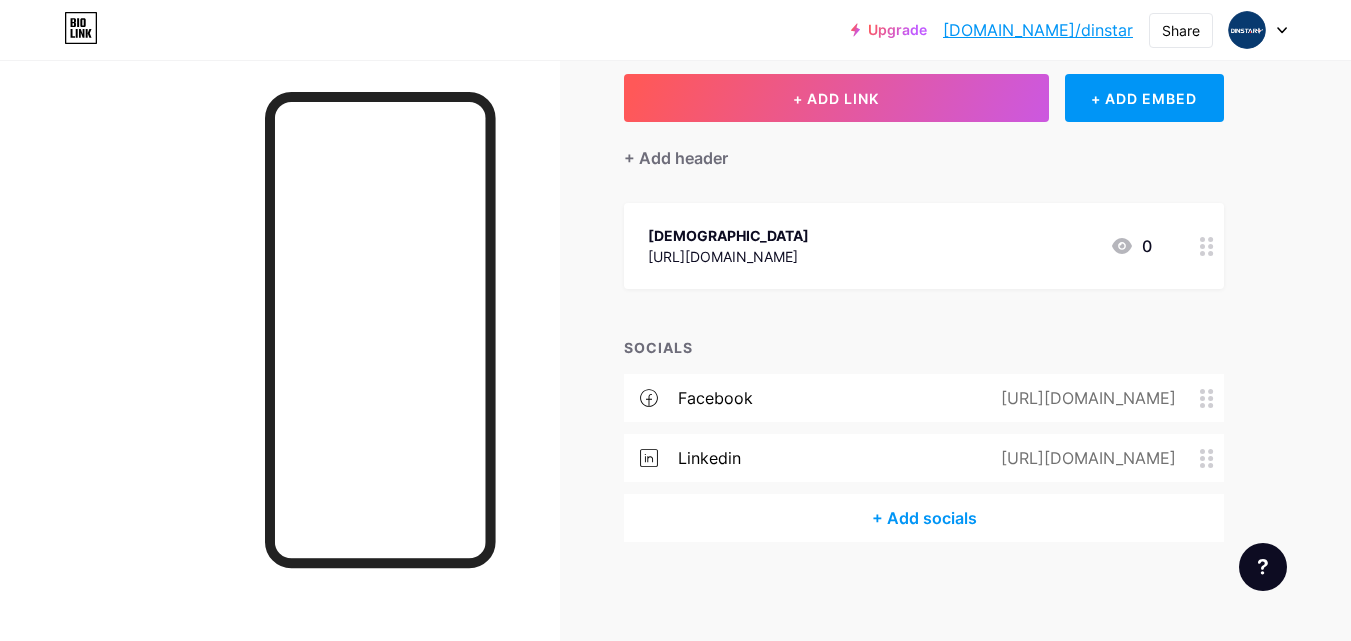 click on "+ Add socials" at bounding box center (924, 518) 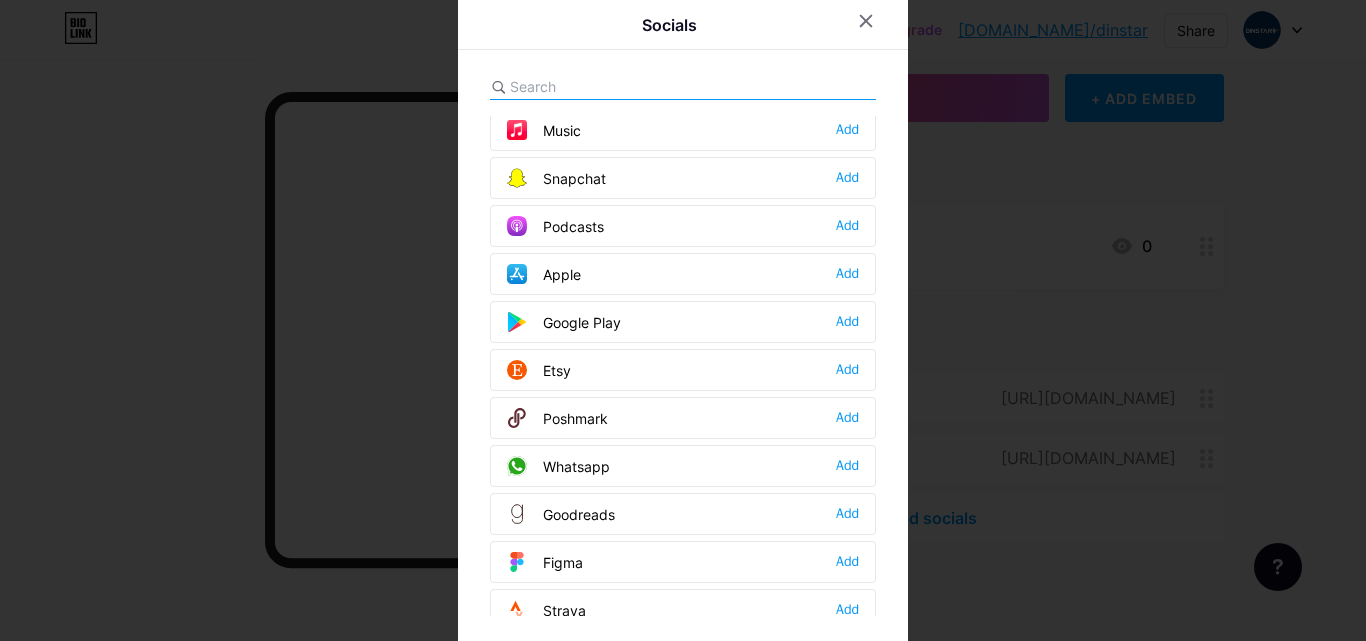 scroll, scrollTop: 1400, scrollLeft: 0, axis: vertical 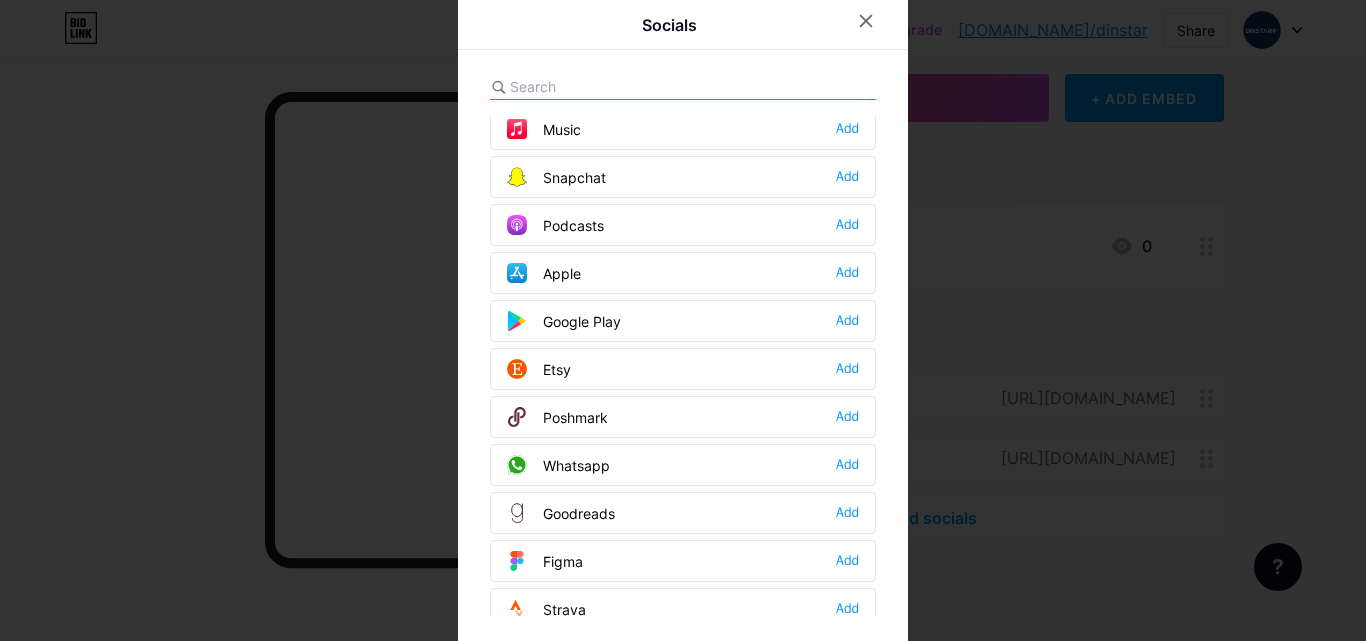 click at bounding box center (620, 86) 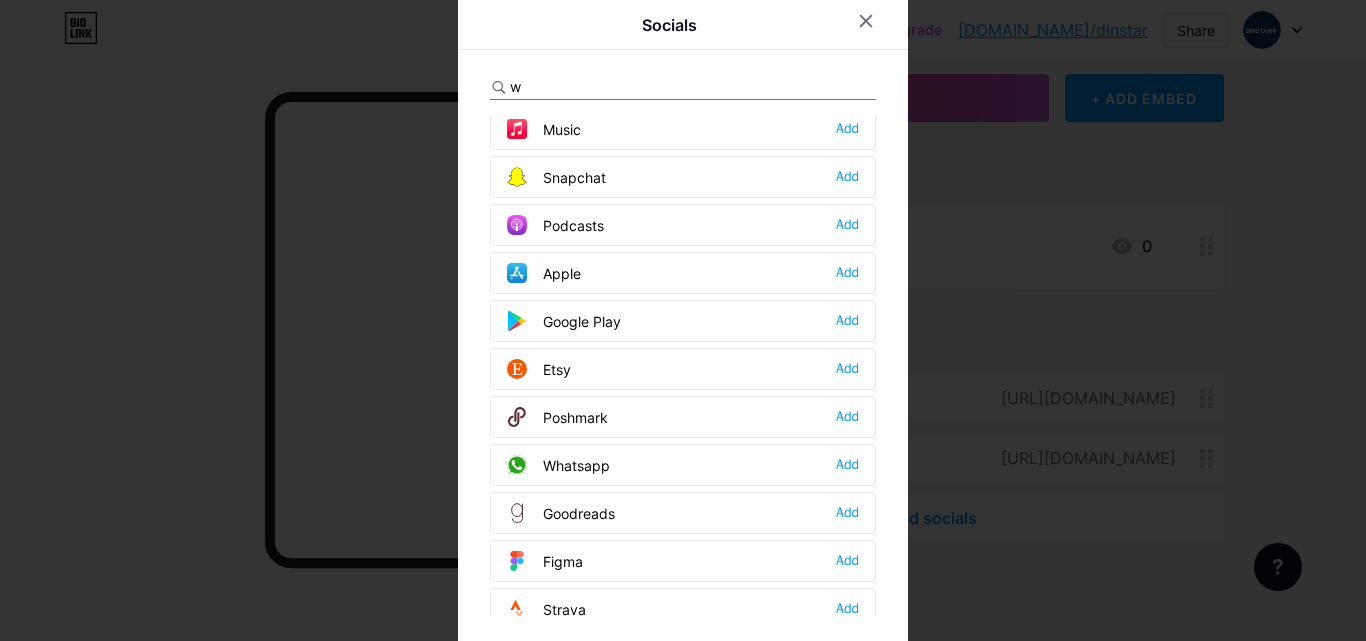 scroll, scrollTop: 0, scrollLeft: 0, axis: both 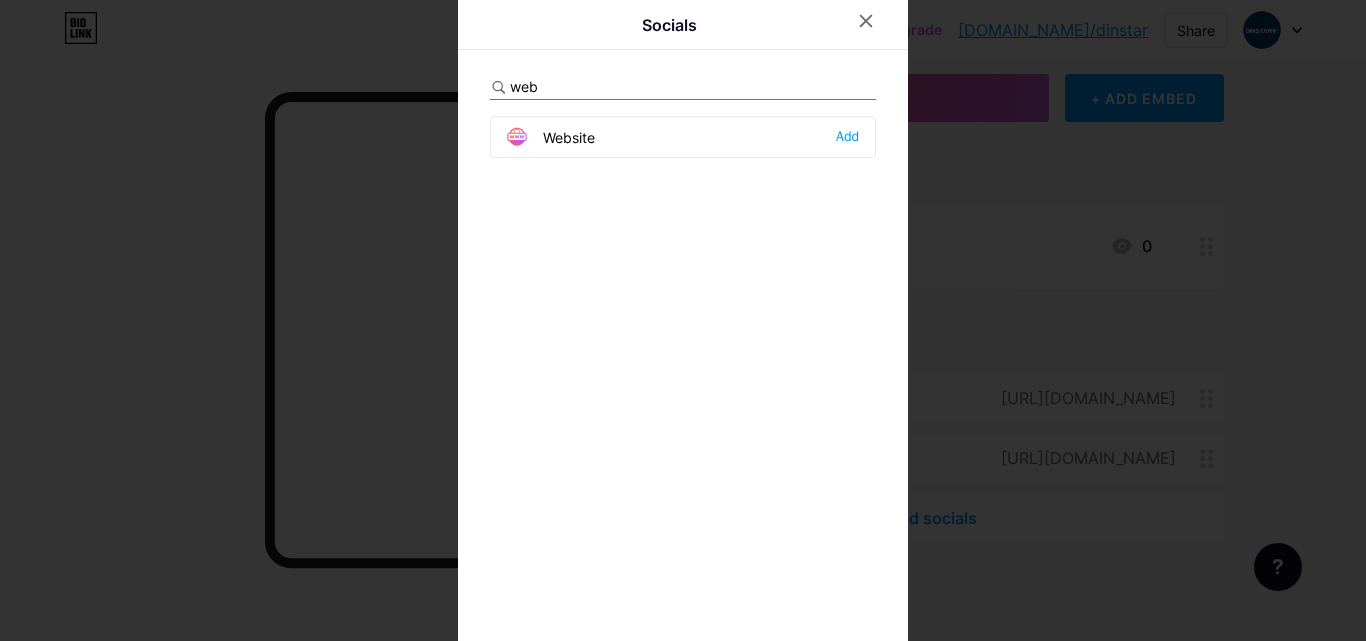 type on "web" 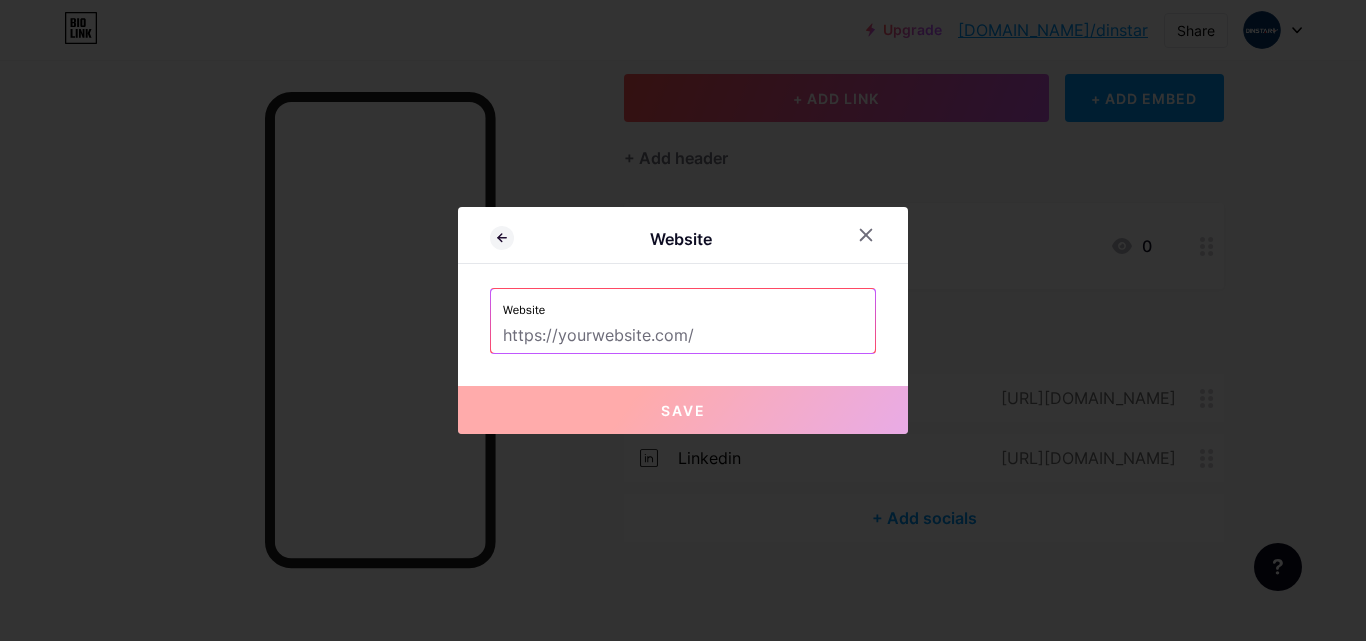click at bounding box center (683, 336) 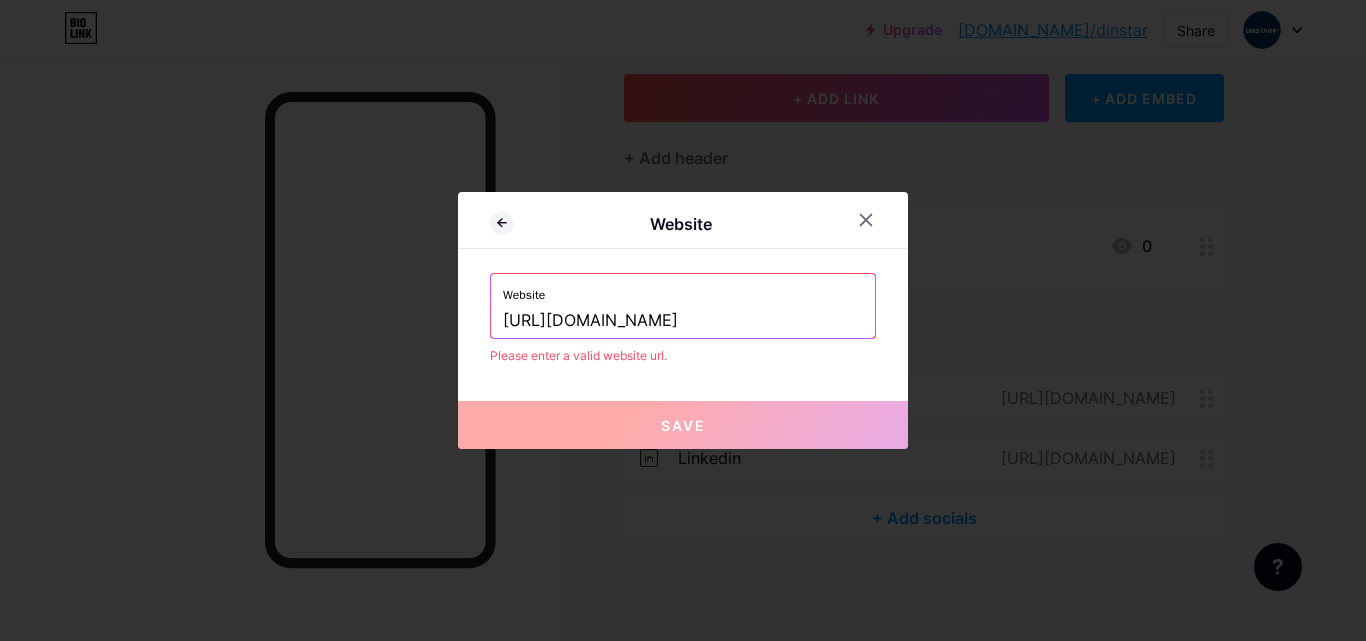 type on "https://dinstarindia.in/digital-voip-gateway/" 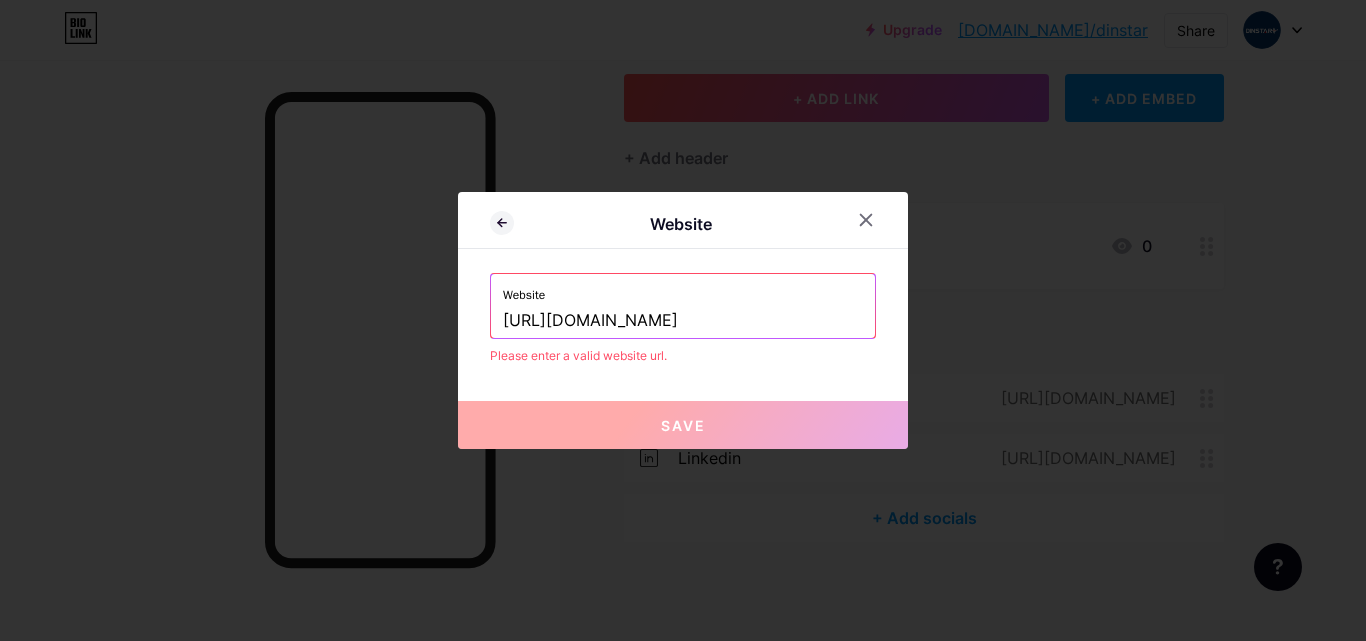 click on "Website       Website   https://dinstarindia.in/digital-voip-gateway/   Please enter a valid website url.       Save" at bounding box center (683, 320) 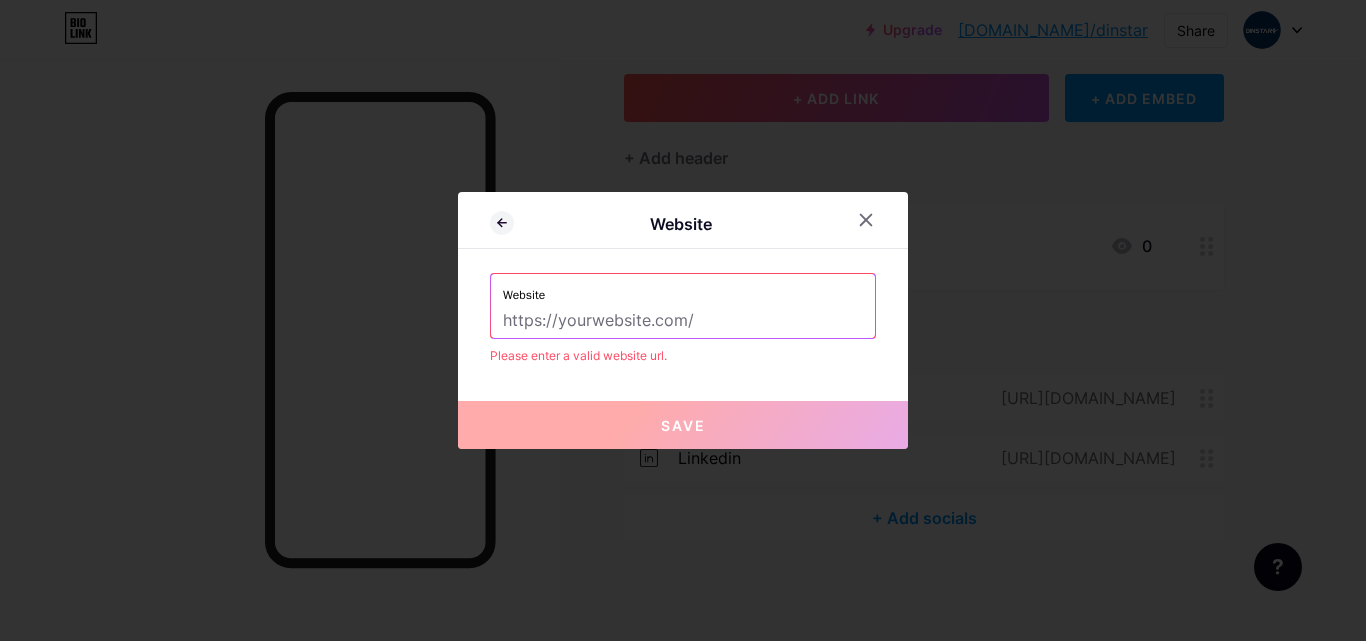 paste on "https://dinstarindia.in/digital-voip-gateway/" 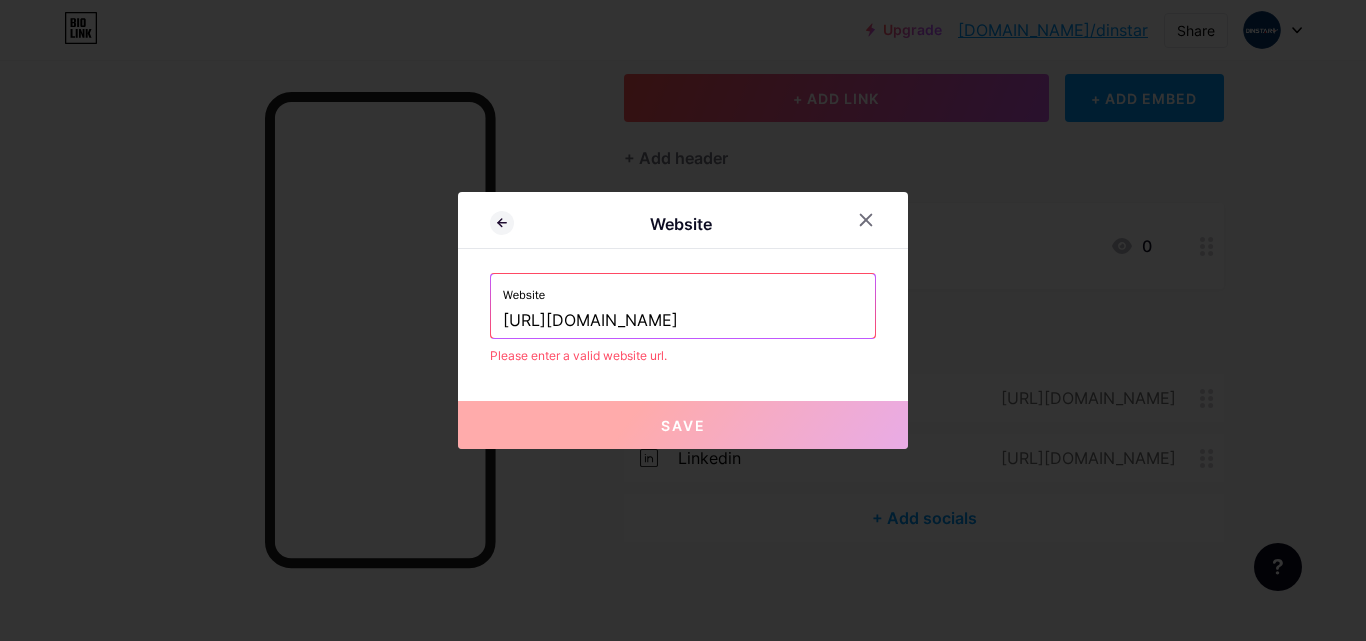 drag, startPoint x: 817, startPoint y: 332, endPoint x: 964, endPoint y: 313, distance: 148.22281 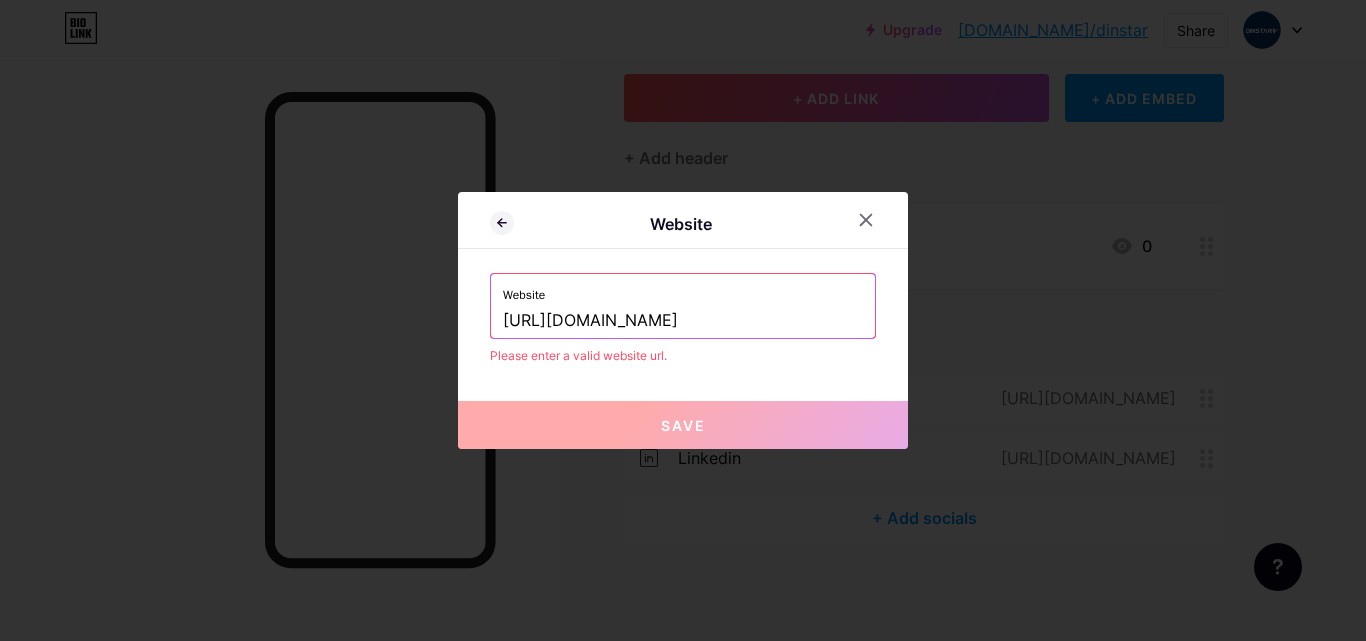 click on "Website       Website   https://dinstarindia.in/digital-voip-gateway/   Please enter a valid website url.       Save" at bounding box center [683, 320] 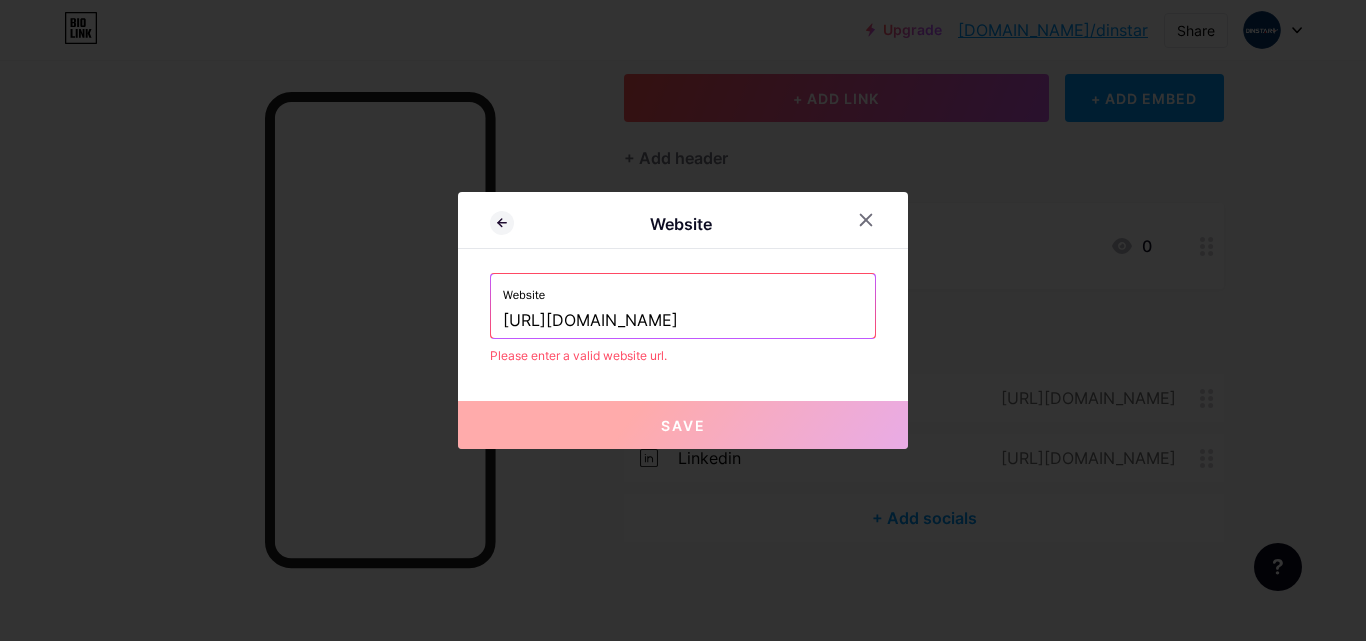 type on "https://dinstarindia.in/" 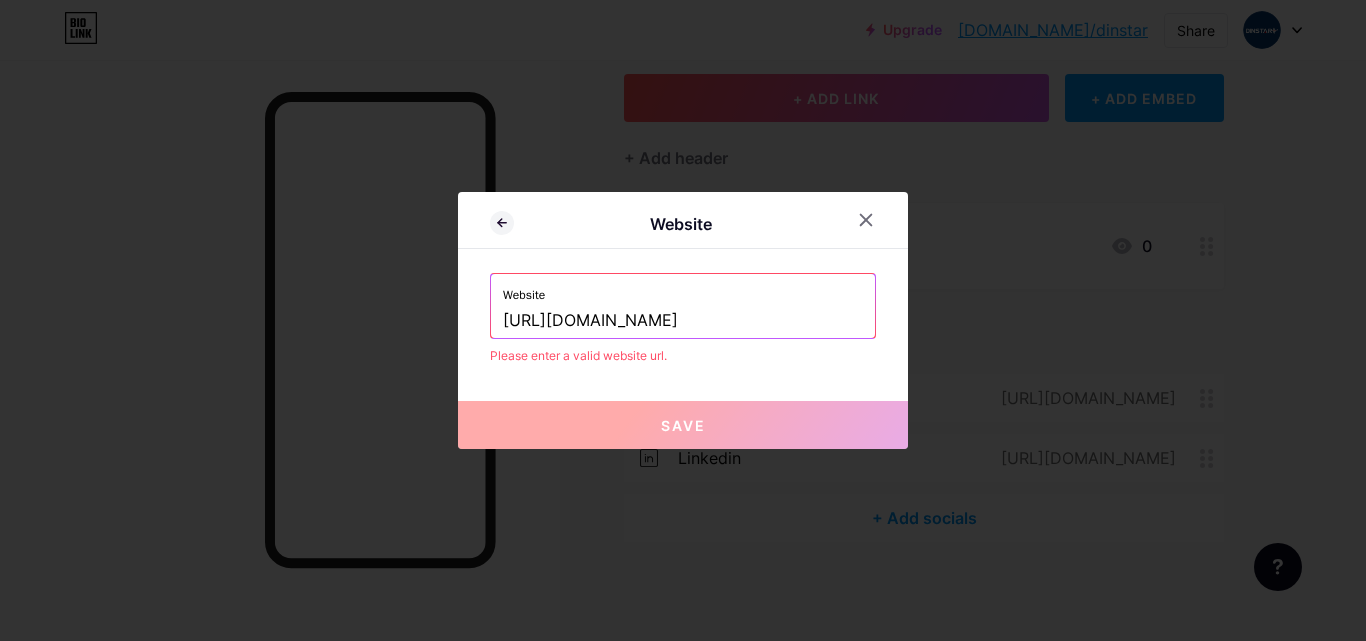 click on "Website   https://dinstarindia.in/   Please enter a valid website url." at bounding box center (683, 319) 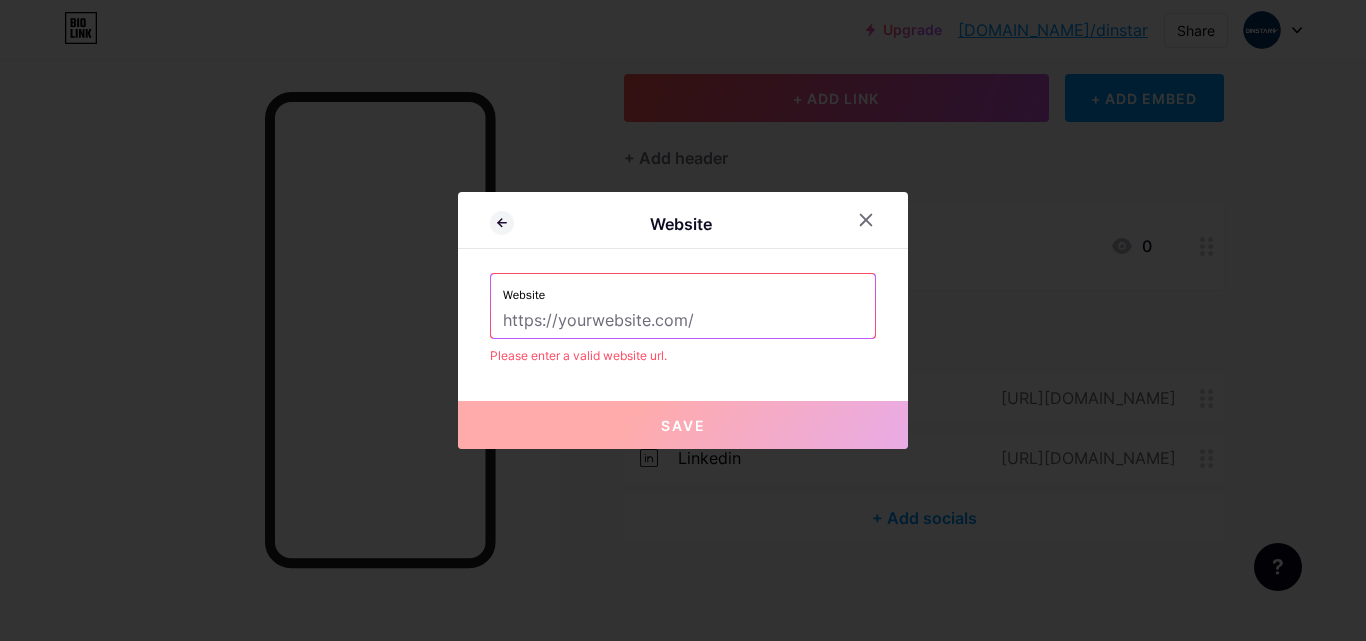 paste on "https://dinstarindia.in/" 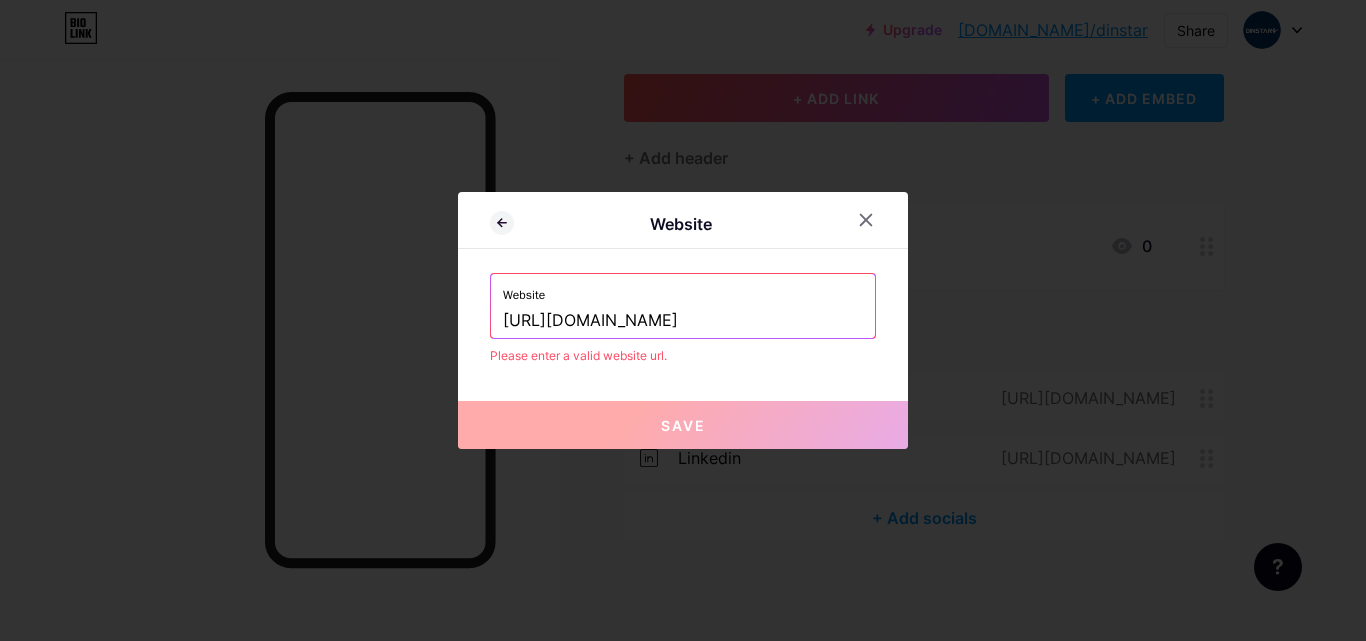 type on "https://dinstarindia.in/" 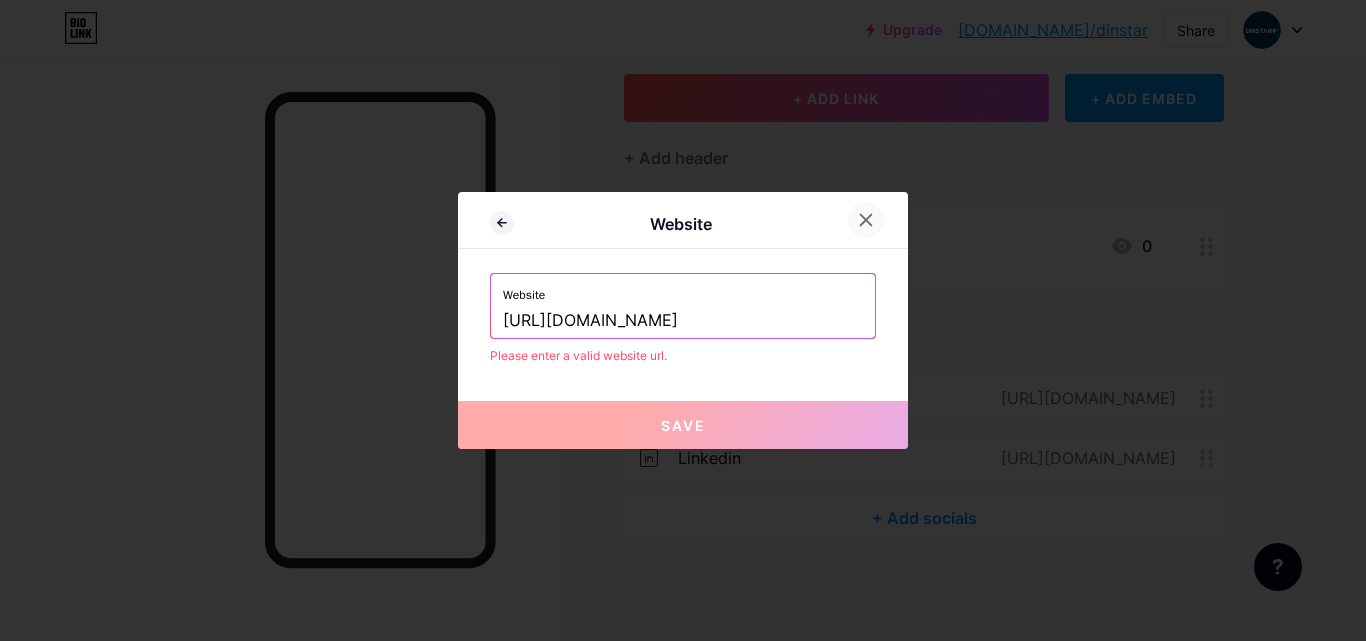 click 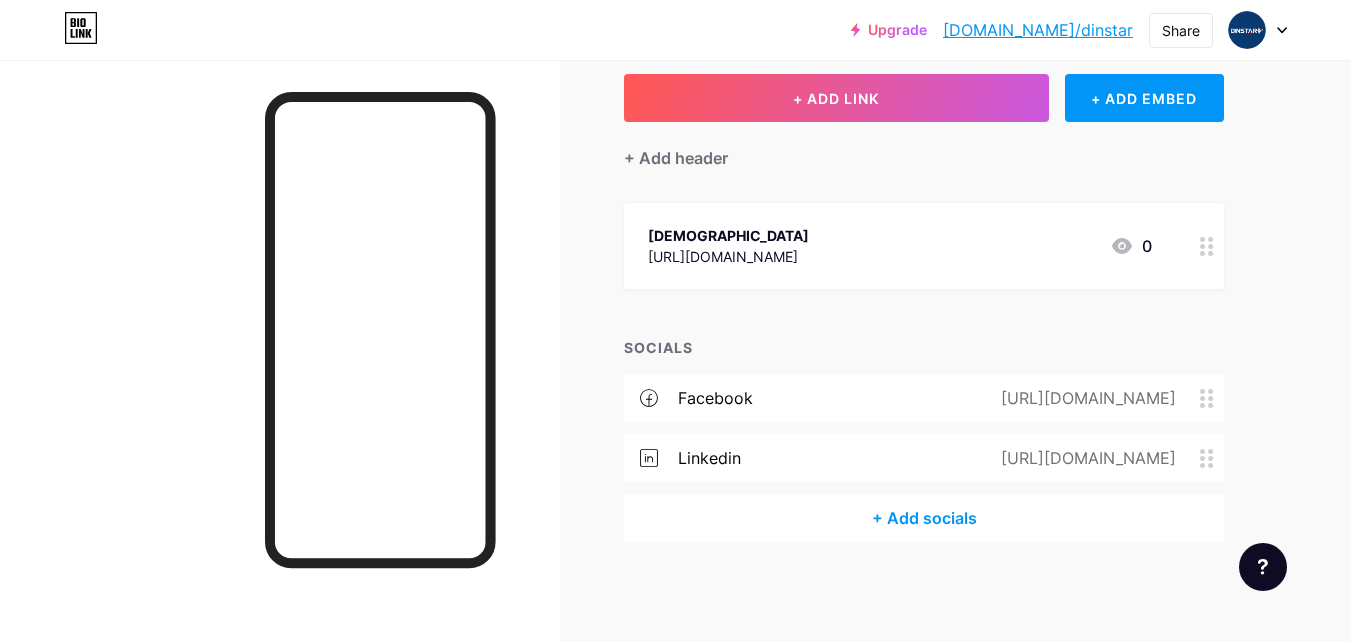 click on "+ Add socials" at bounding box center (924, 518) 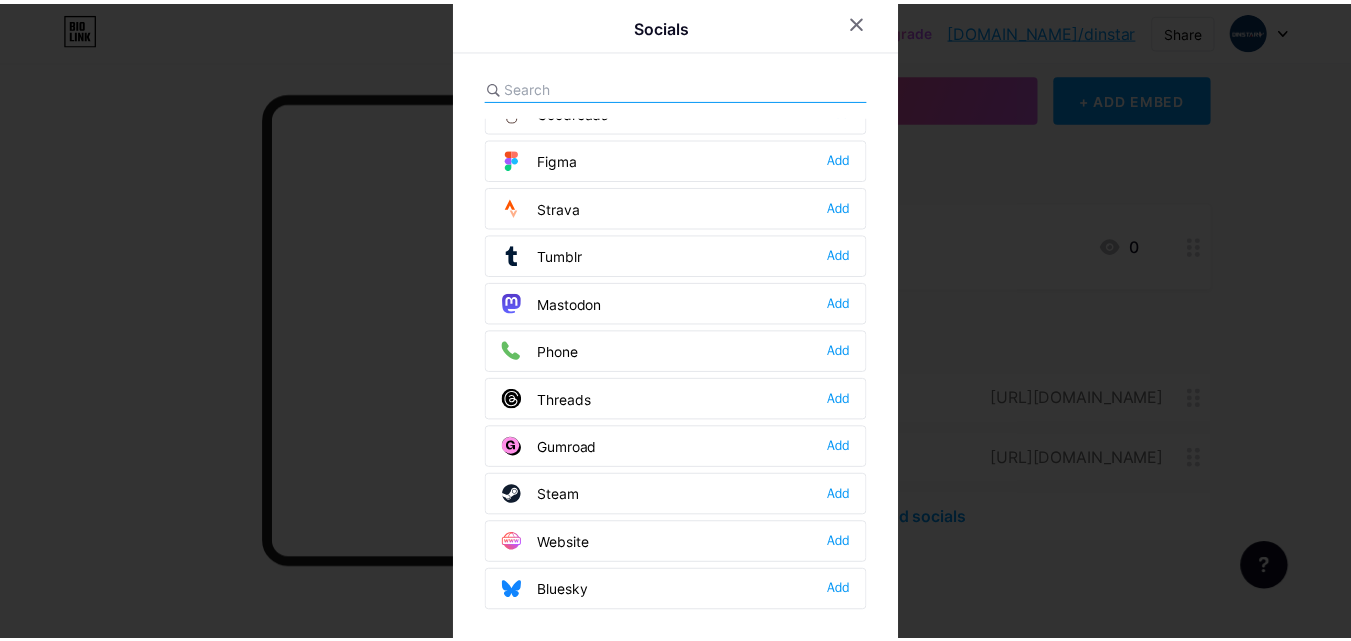 scroll, scrollTop: 1804, scrollLeft: 0, axis: vertical 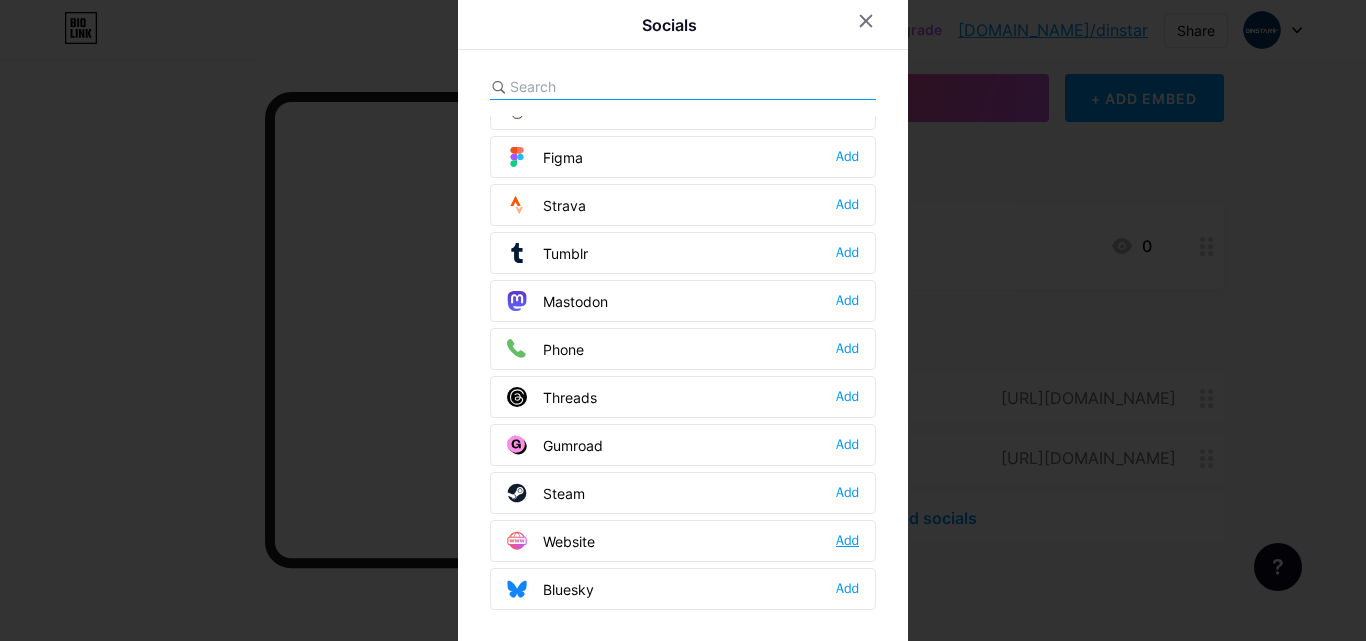 click on "Add" at bounding box center [847, 541] 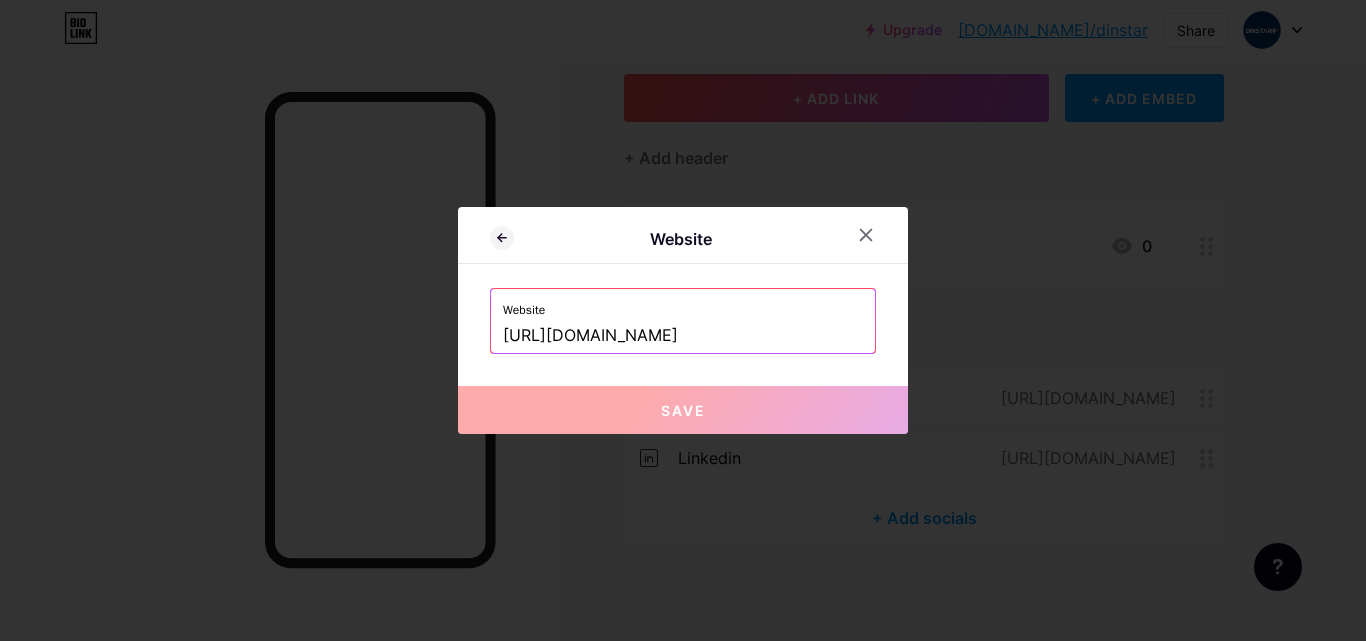 click on "Save" at bounding box center [683, 410] 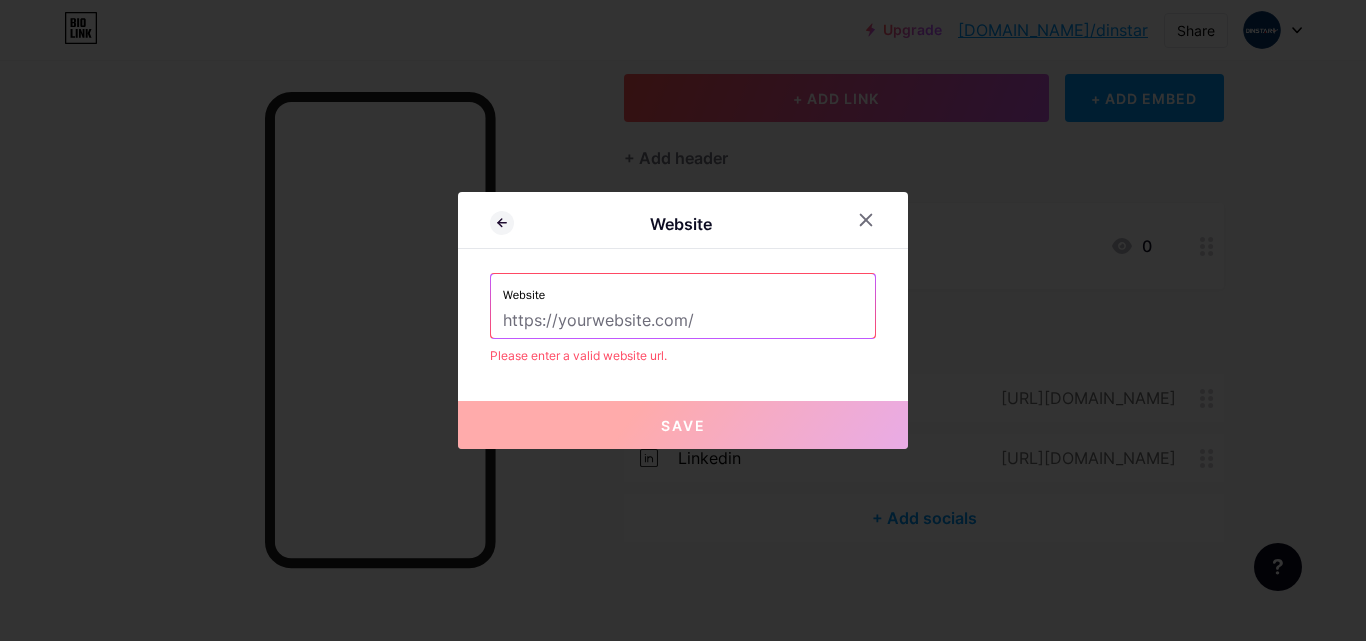 paste on "https://dinstarindia.in/" 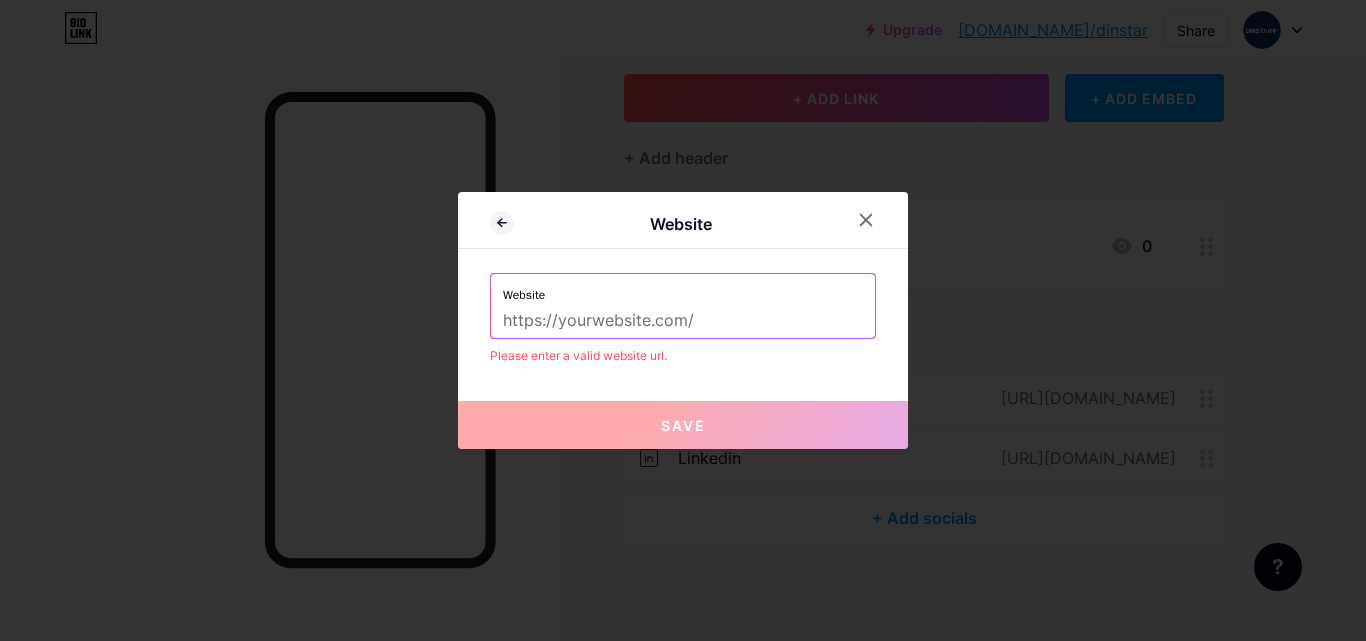 type on "https://dinstarindia.in/" 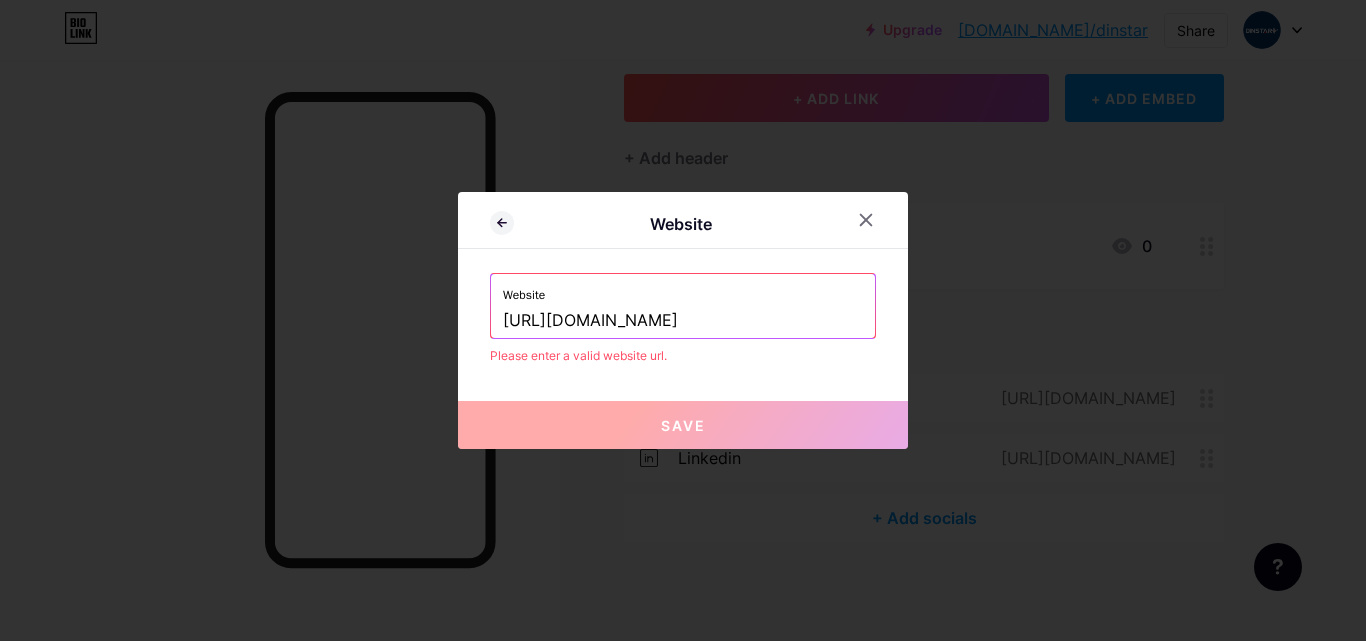 click on "Save" at bounding box center [683, 425] 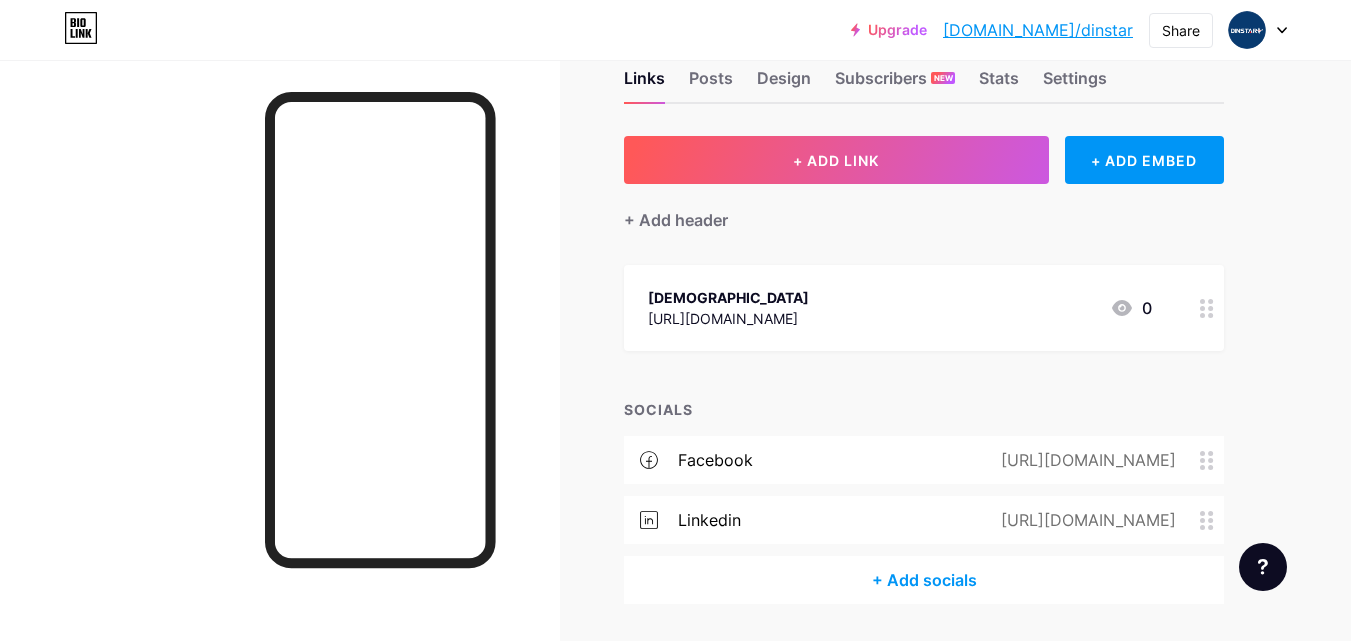 scroll, scrollTop: 0, scrollLeft: 0, axis: both 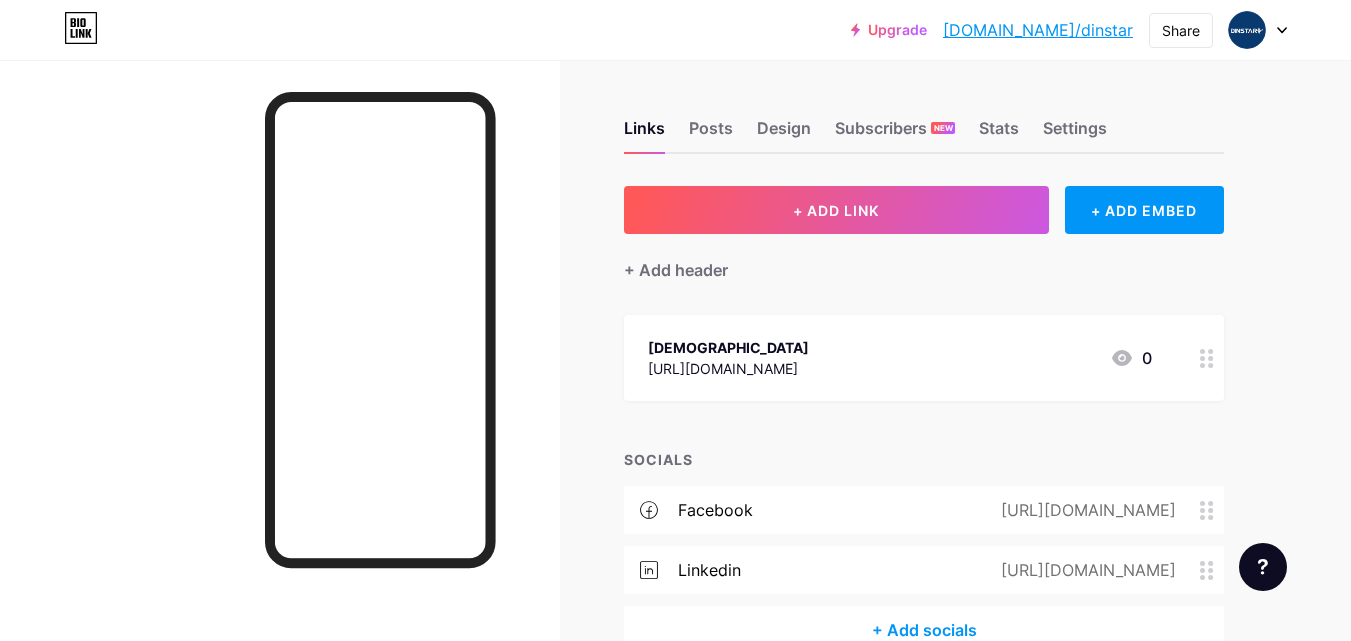 click on "Upgrade   bio.link/dinsta...   bio.link/dinstar   Share               Switch accounts     Dinstar   bio.link/dinstar       + Add a new page        Account settings   Logout" at bounding box center (675, 30) 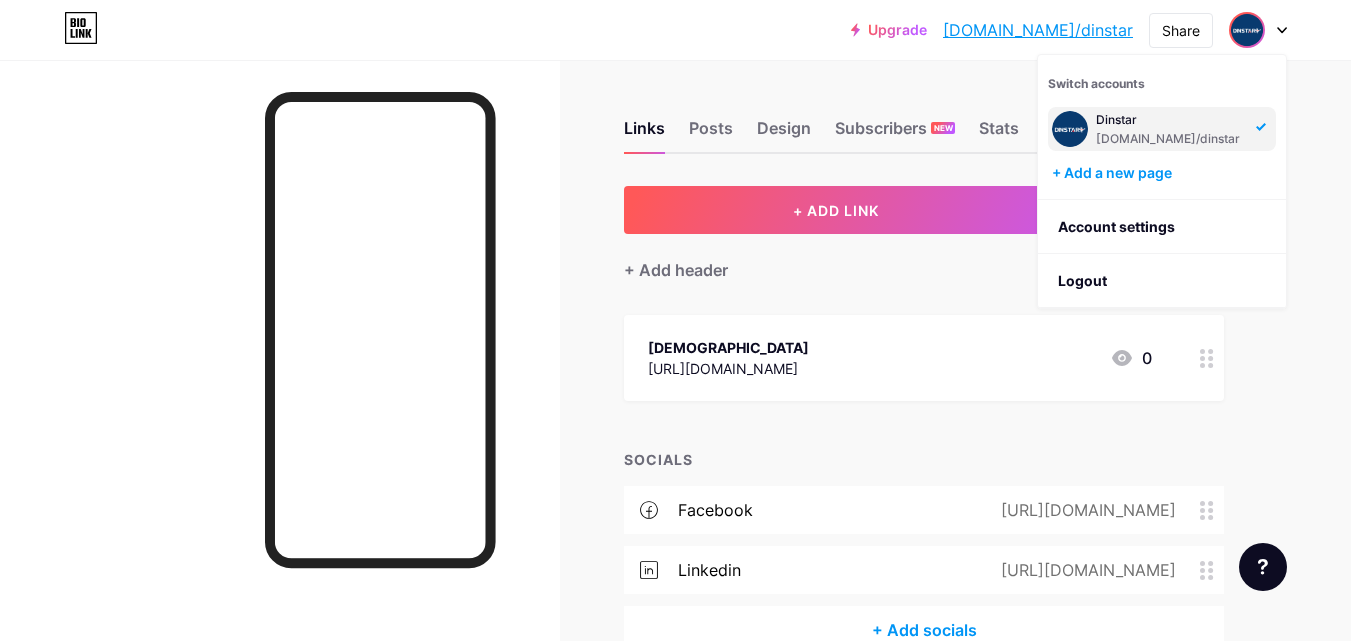 click on "Dinstar" at bounding box center [1170, 120] 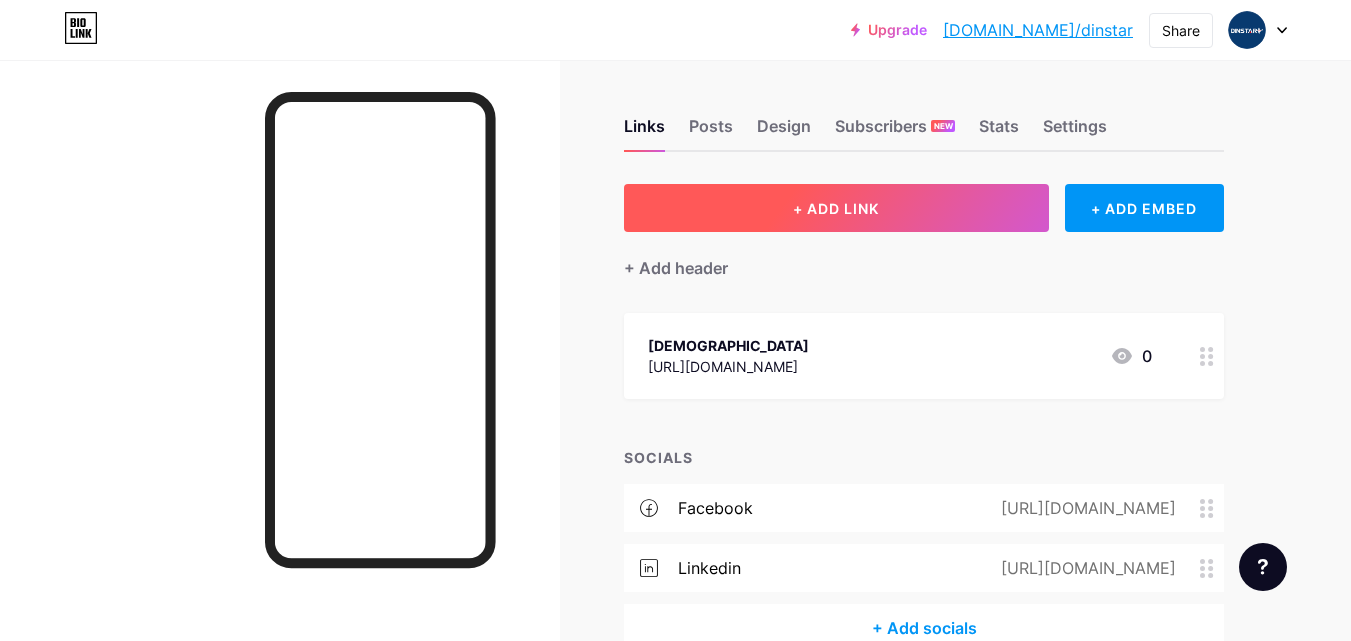 scroll, scrollTop: 0, scrollLeft: 0, axis: both 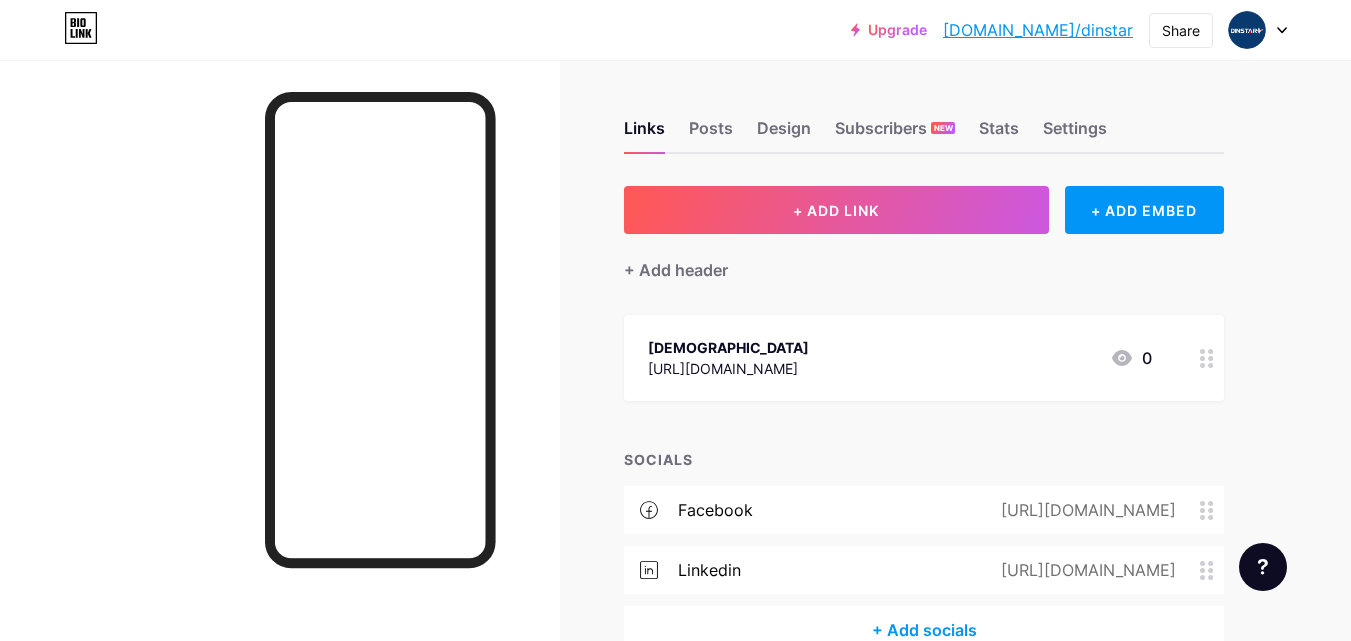 click on "[DOMAIN_NAME]/dinstar" at bounding box center (1038, 30) 